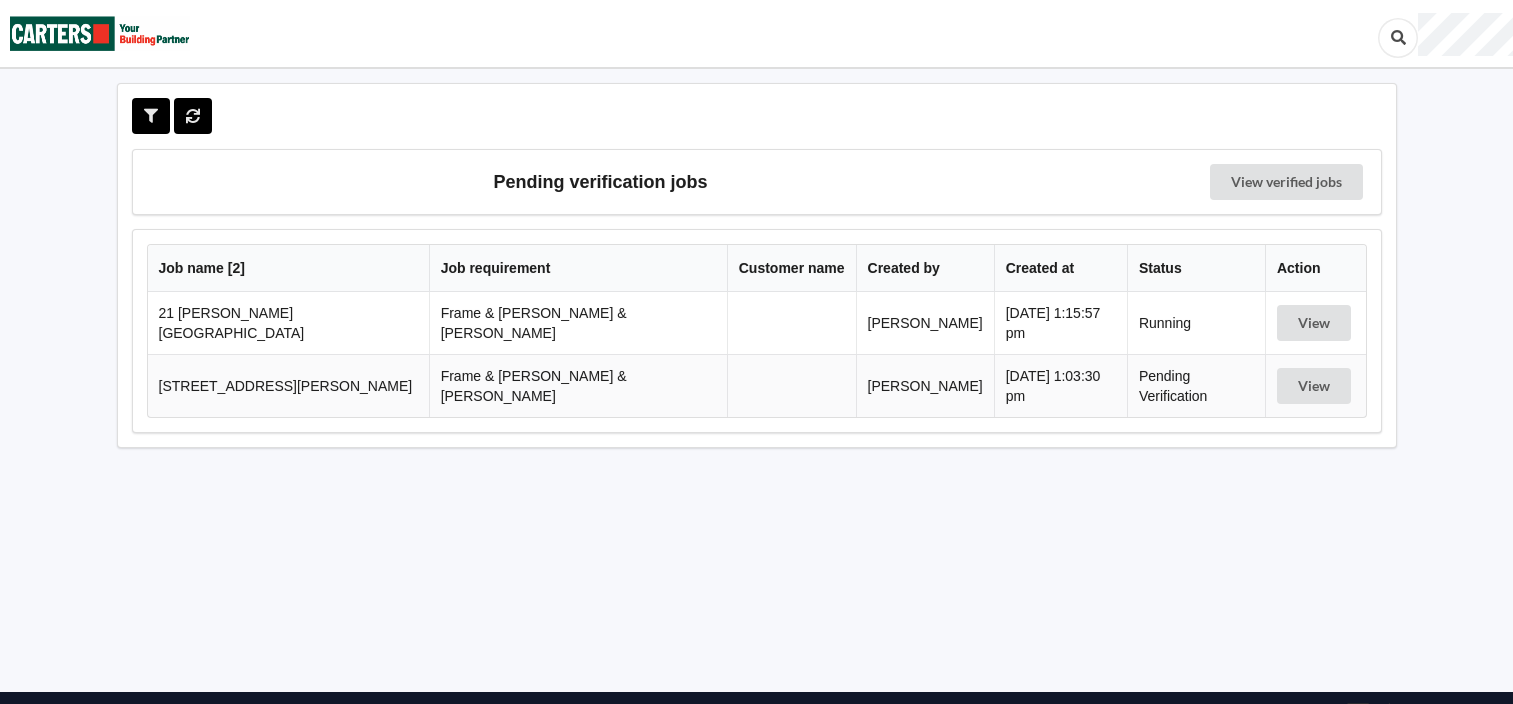 scroll, scrollTop: 0, scrollLeft: 0, axis: both 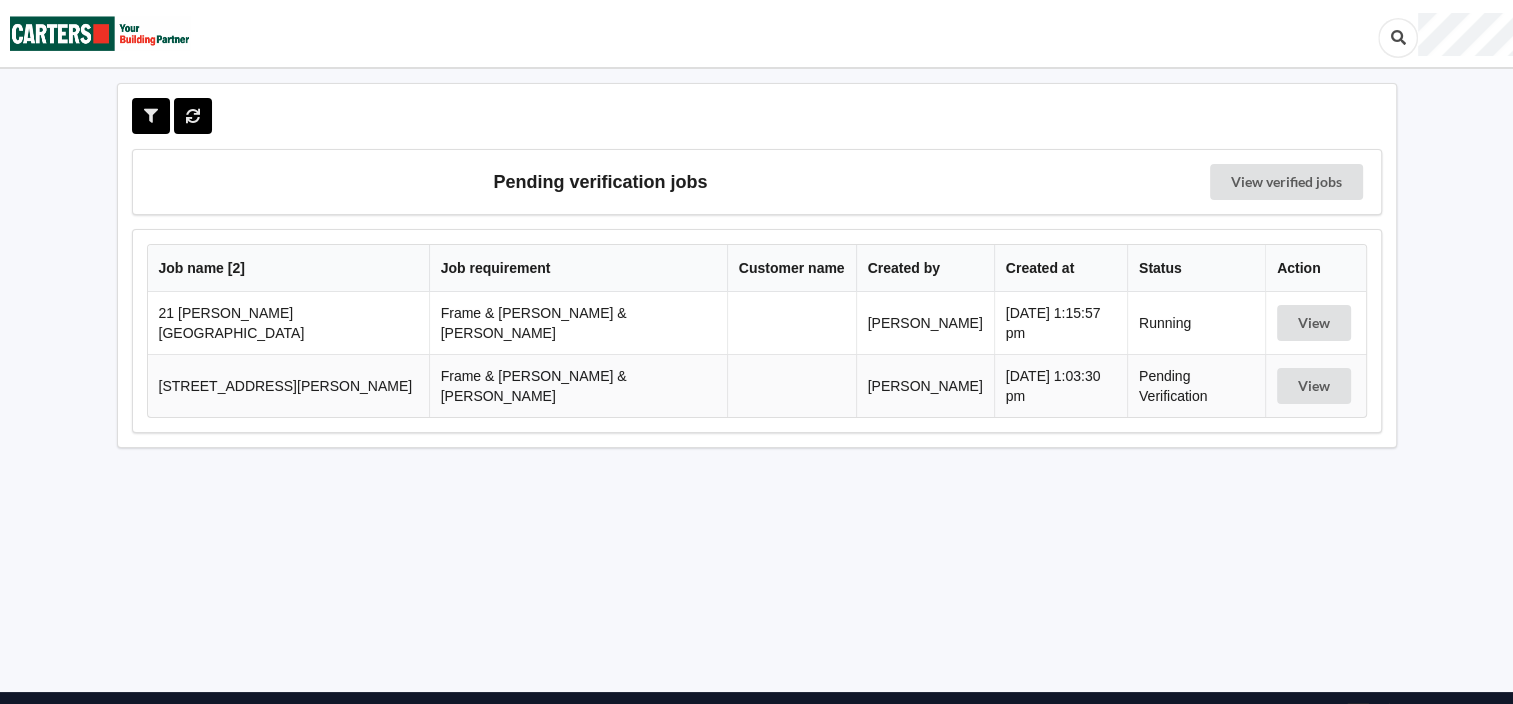 click on "21 [PERSON_NAME][GEOGRAPHIC_DATA]" at bounding box center [288, 323] 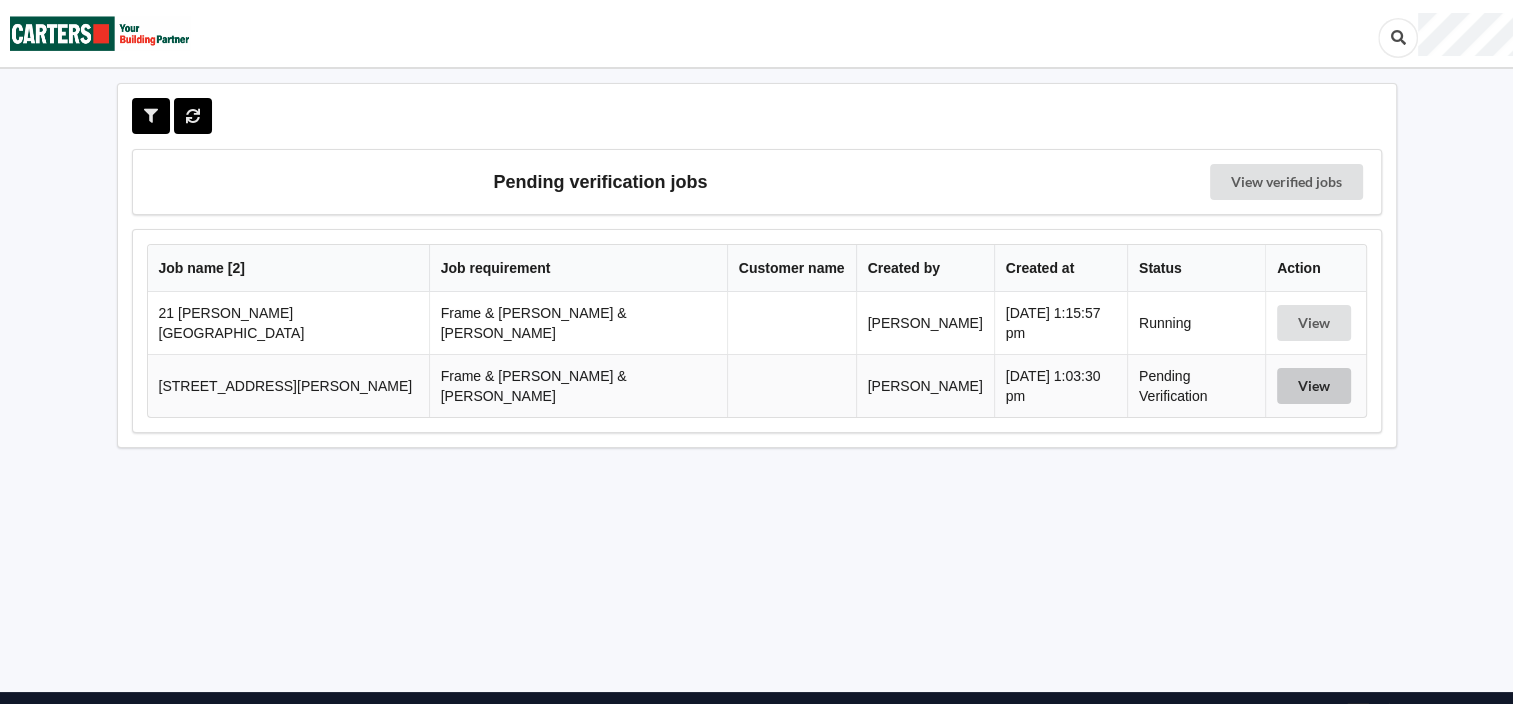 click on "View" at bounding box center (1314, 386) 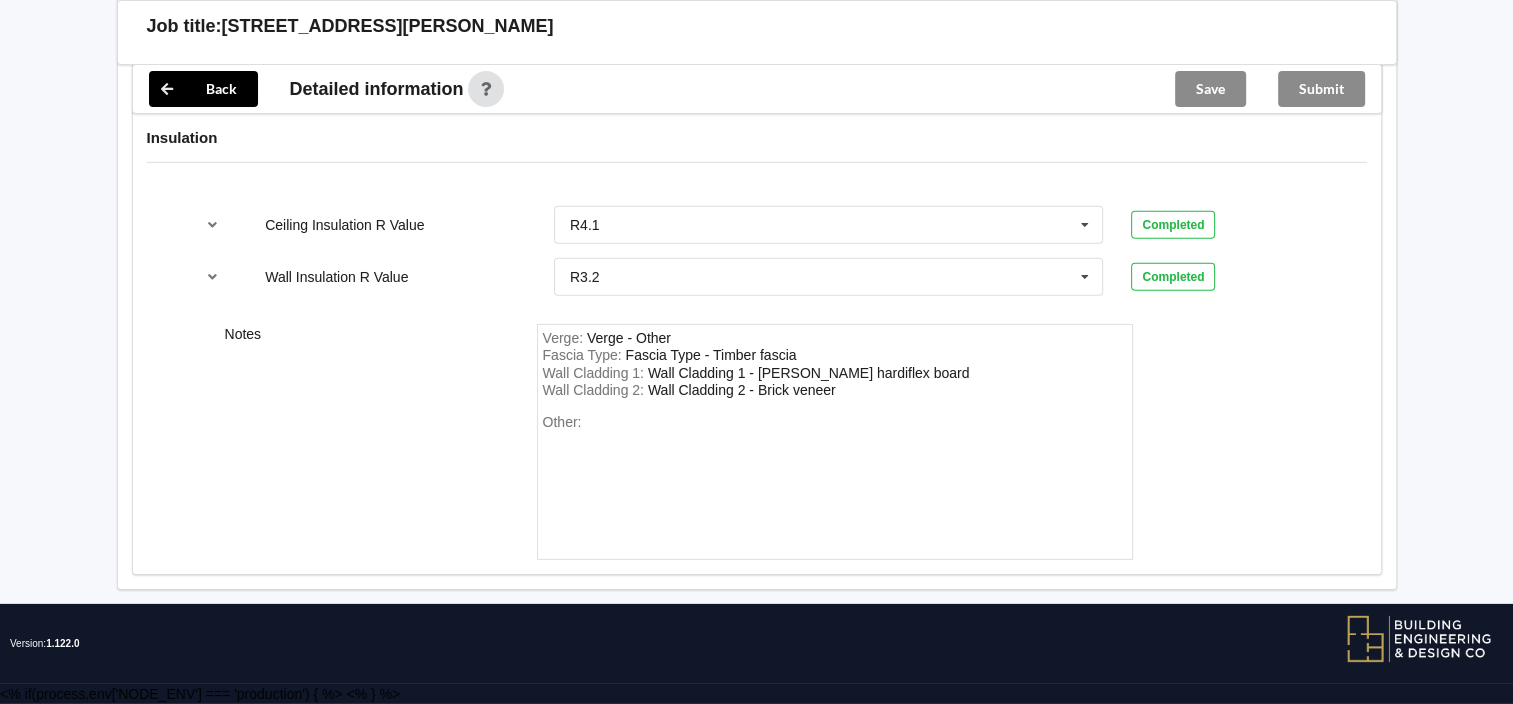 scroll, scrollTop: 16259, scrollLeft: 0, axis: vertical 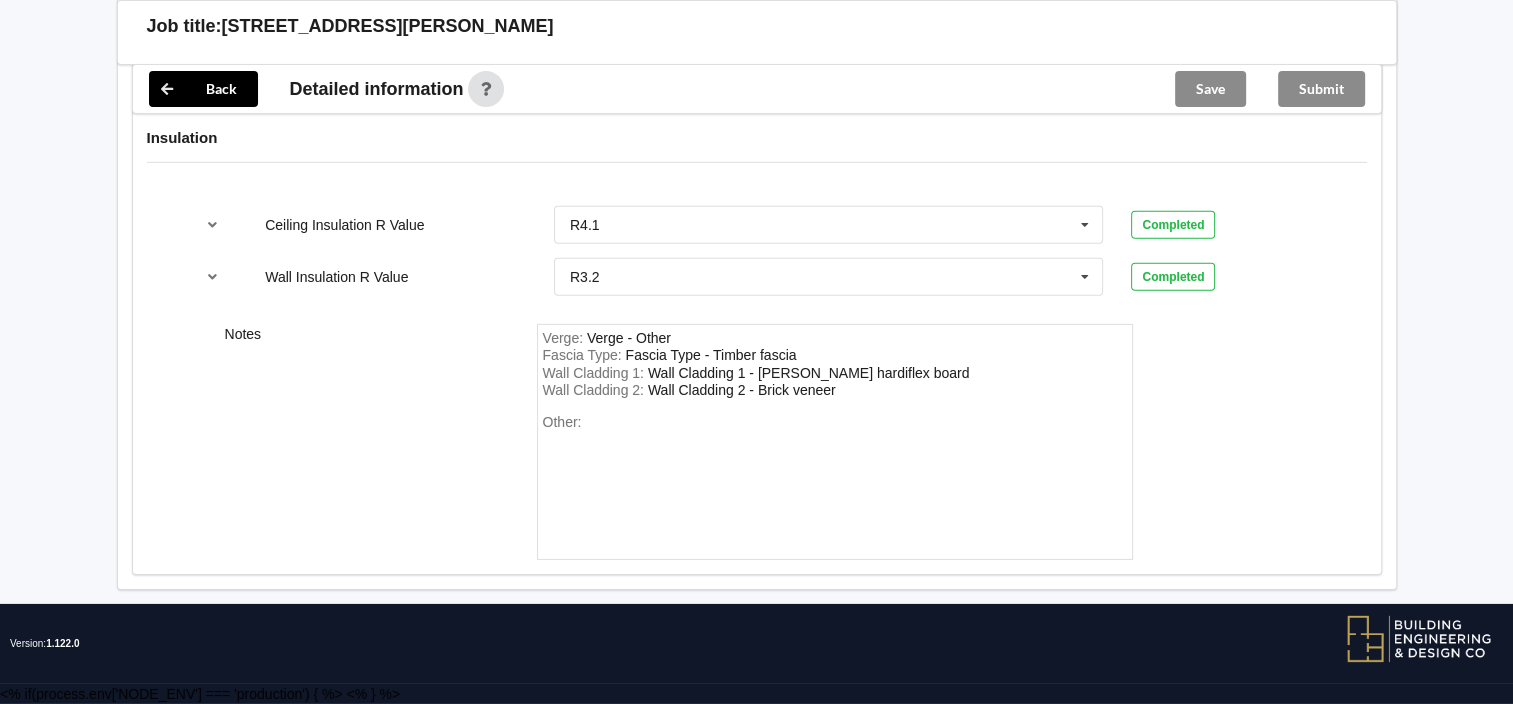 click on "Yes" at bounding box center [718, -355] 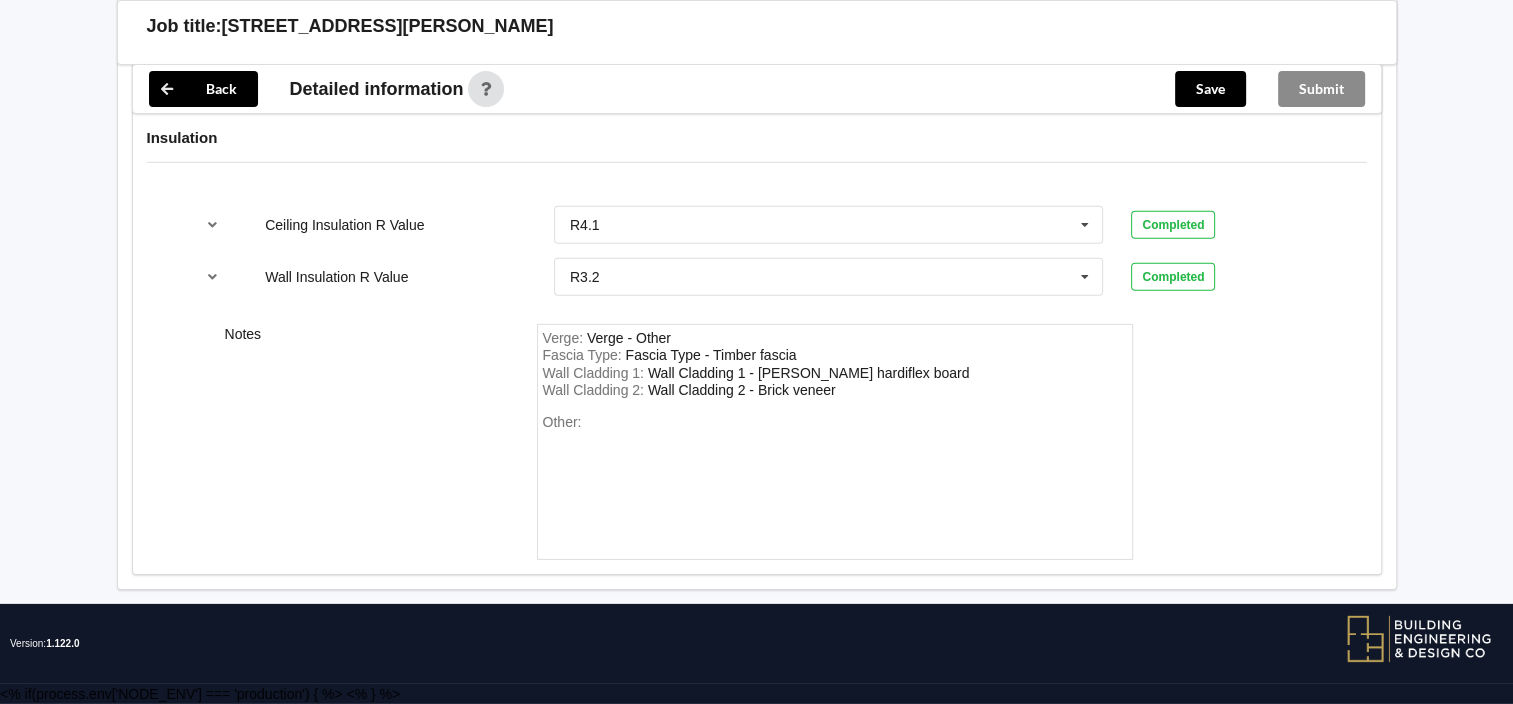 click on "Confirm input" at bounding box center (1190, -389) 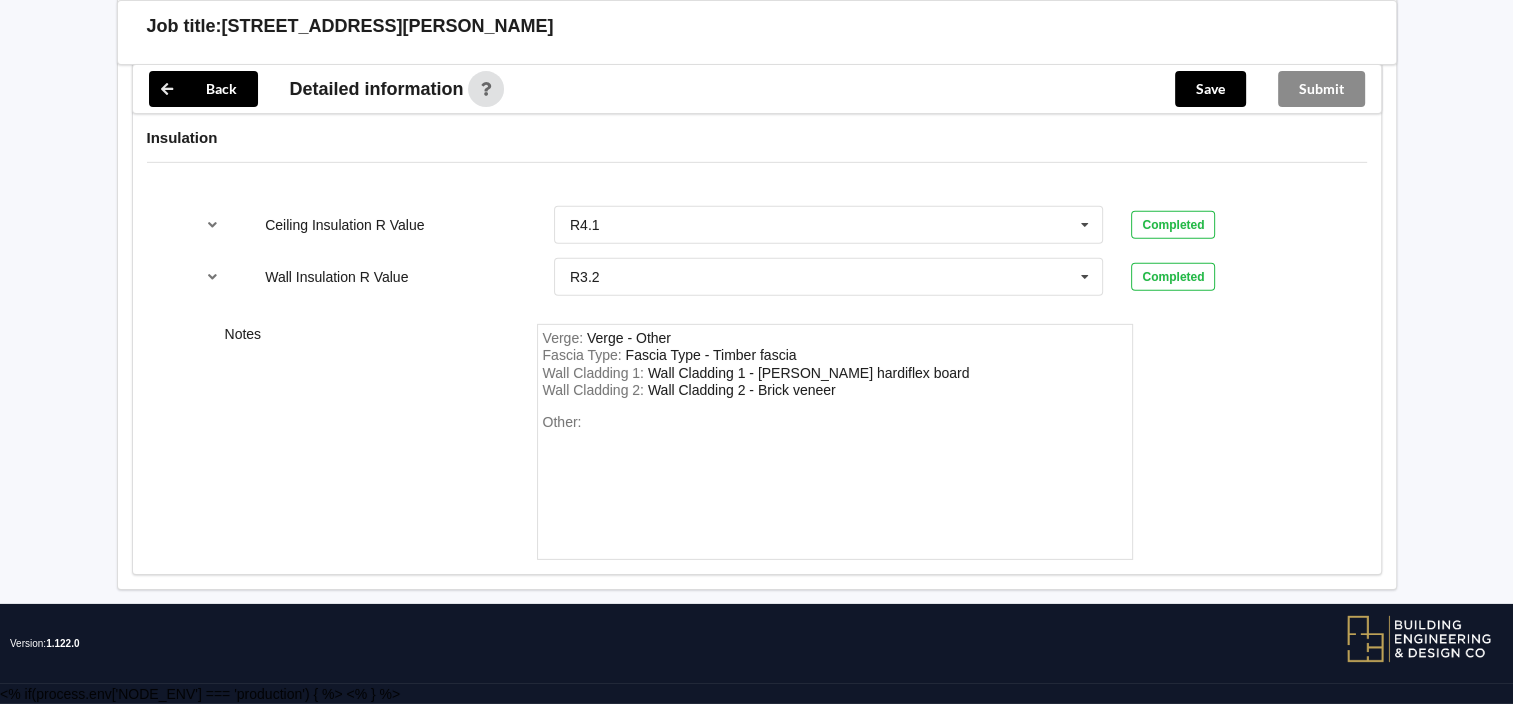click on "Yes" at bounding box center [718, -407] 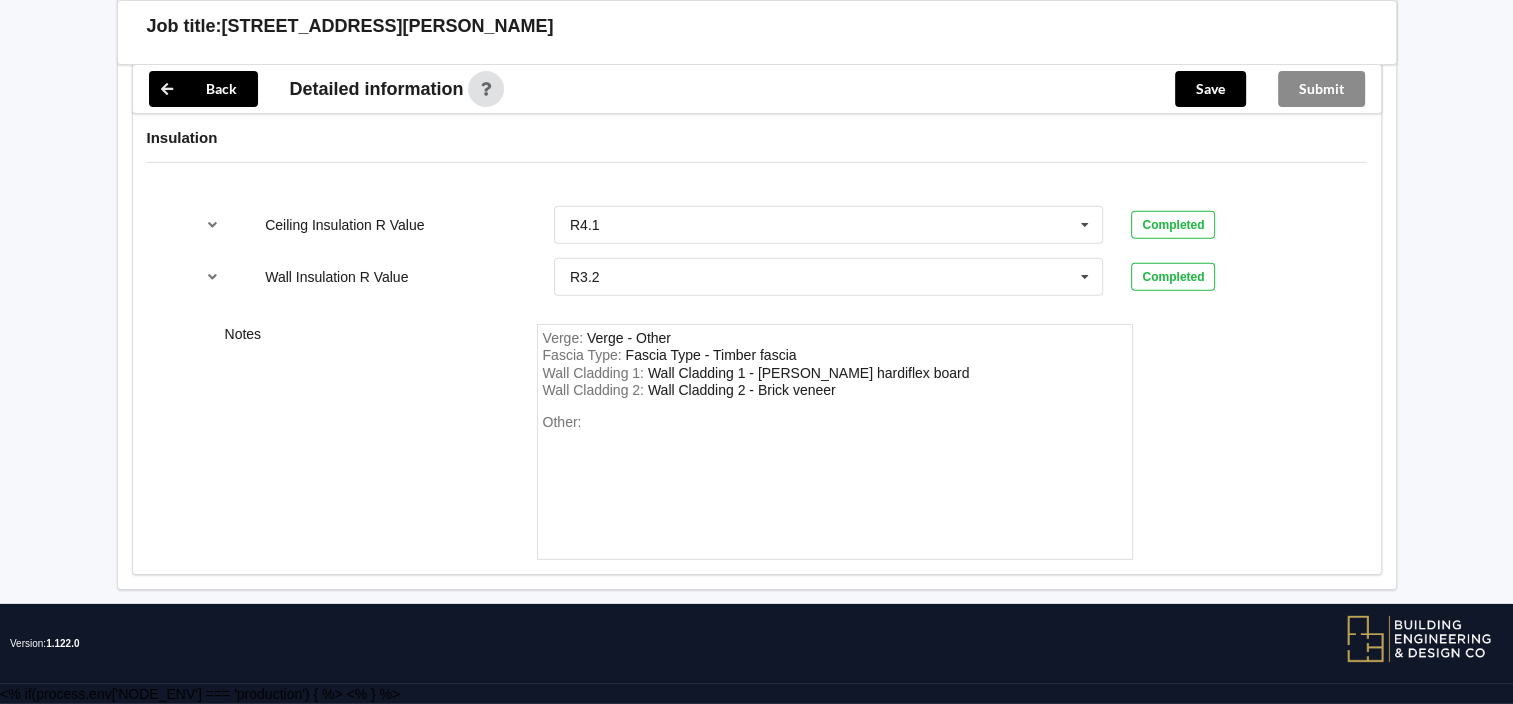 scroll, scrollTop: 15528, scrollLeft: 0, axis: vertical 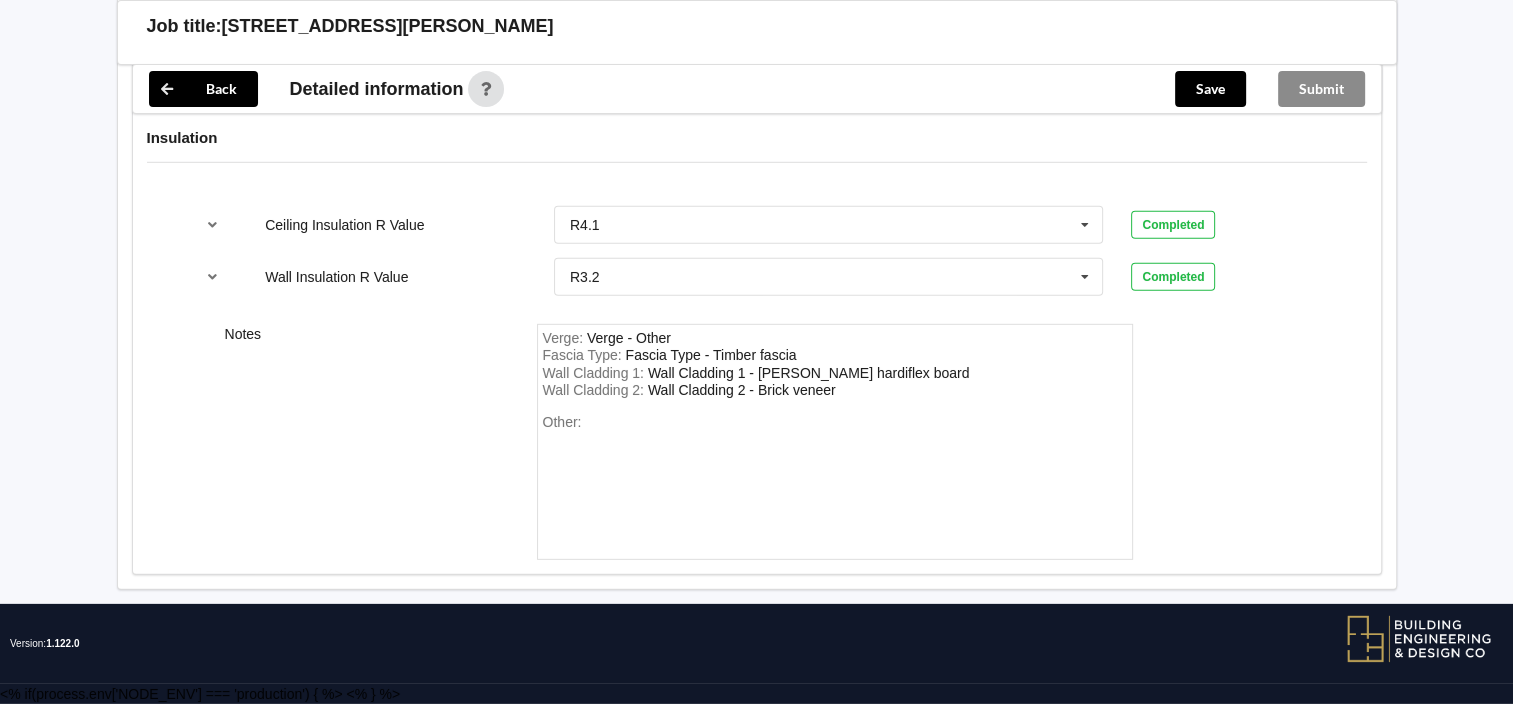 click on "Confirm input" at bounding box center (1190, -1156) 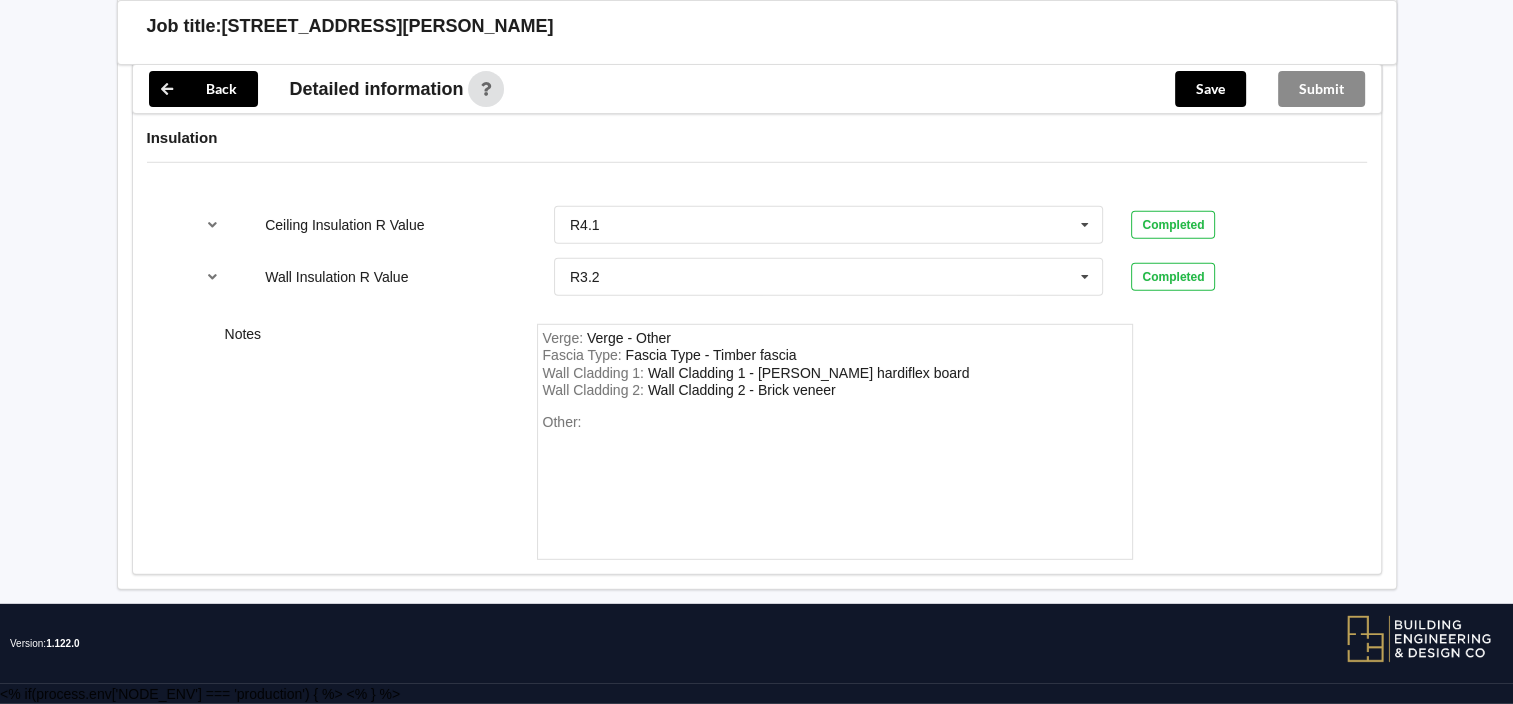 click at bounding box center (1085, -947) 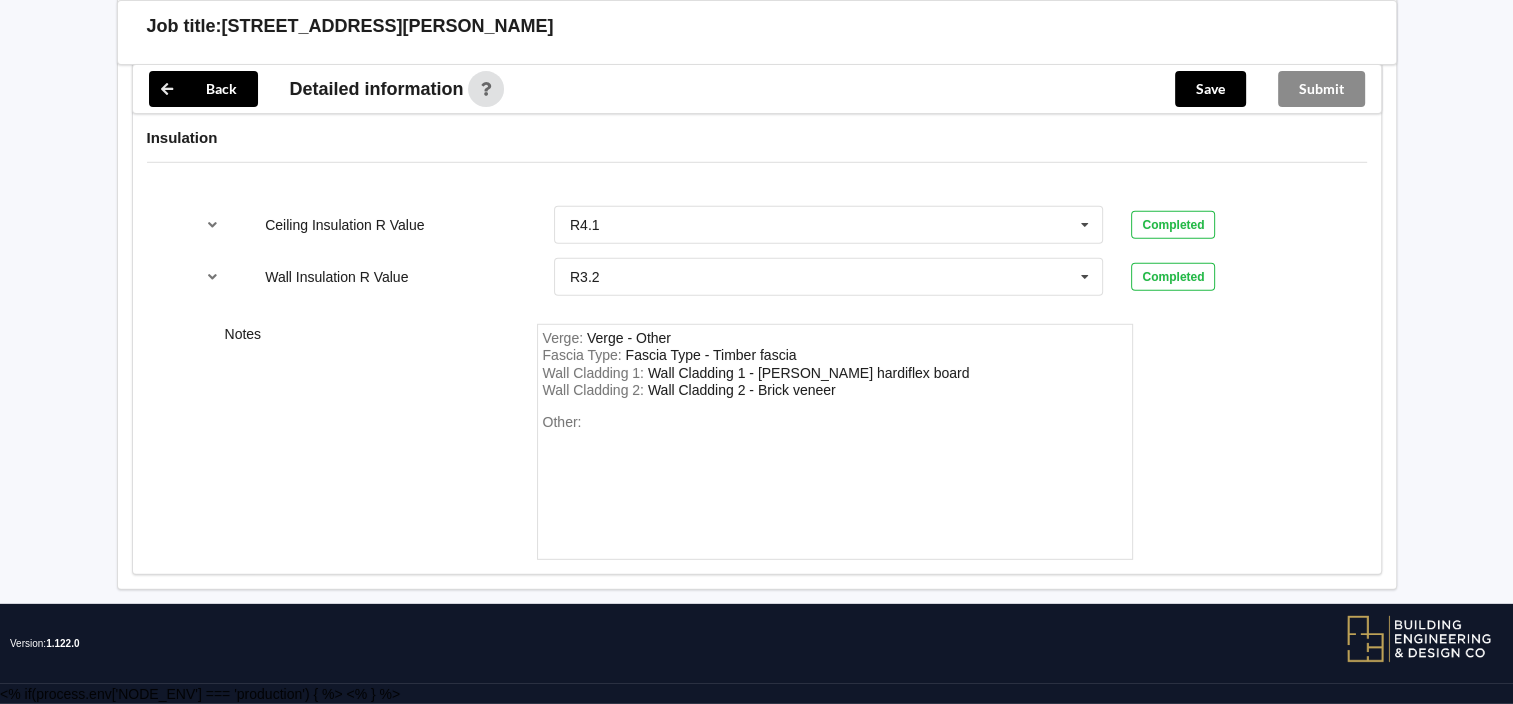click on "Yes" at bounding box center (718, -966) 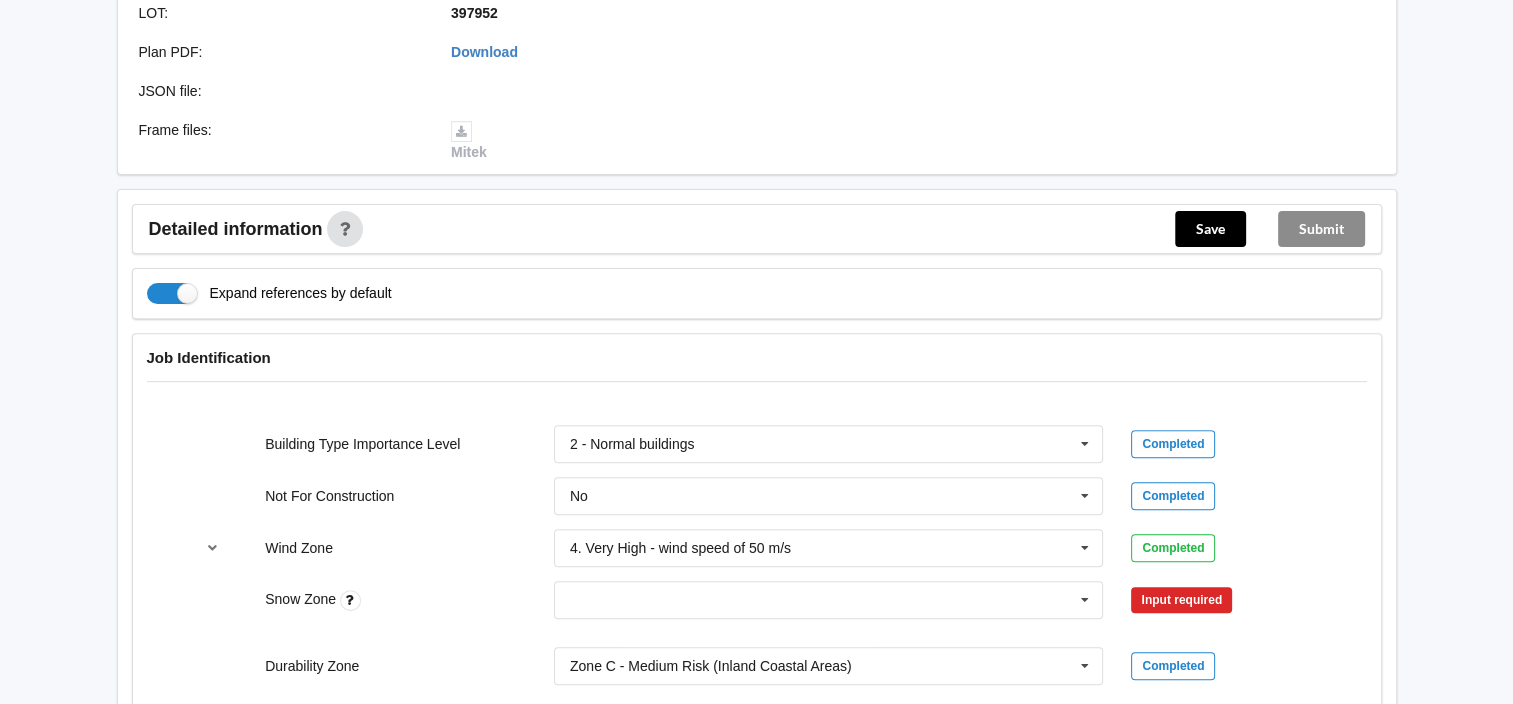 scroll, scrollTop: 722, scrollLeft: 0, axis: vertical 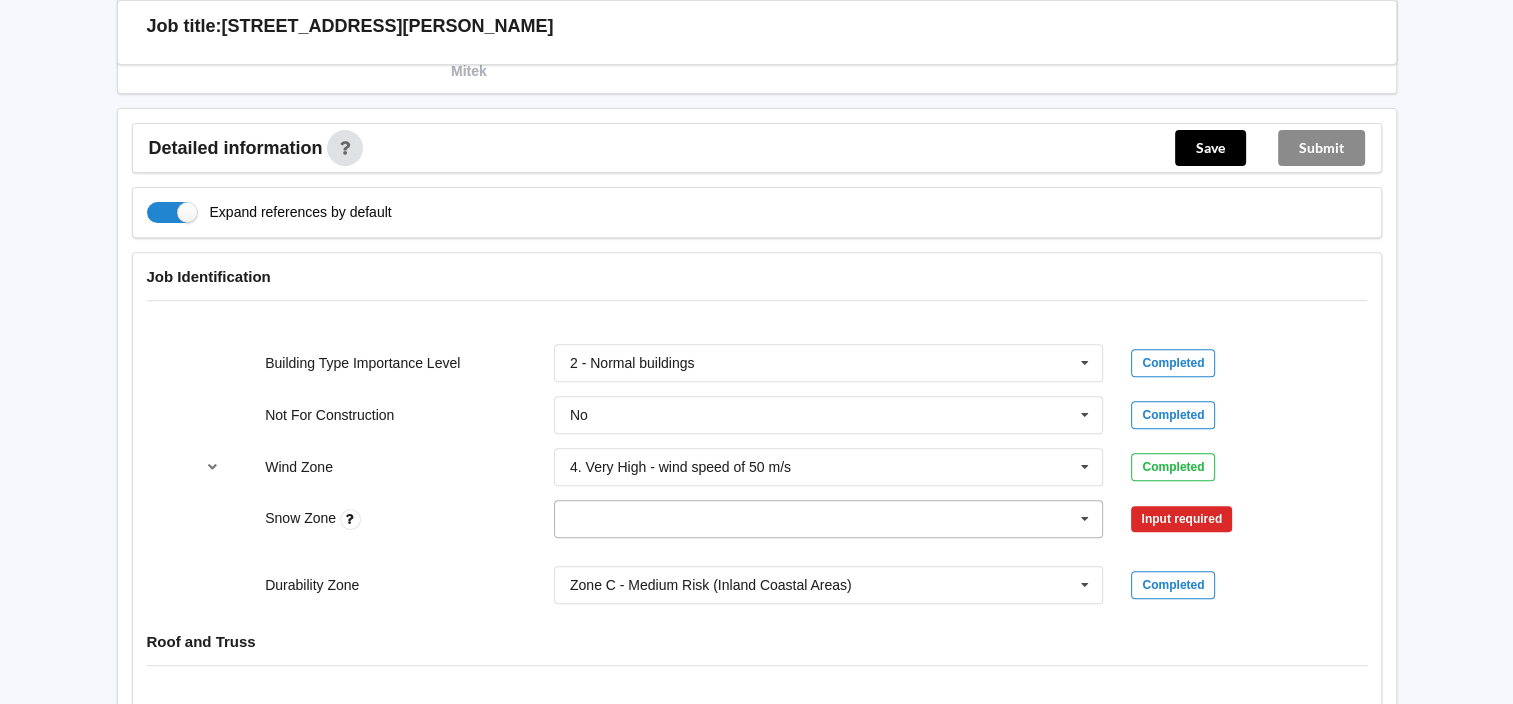 click at bounding box center [1085, 519] 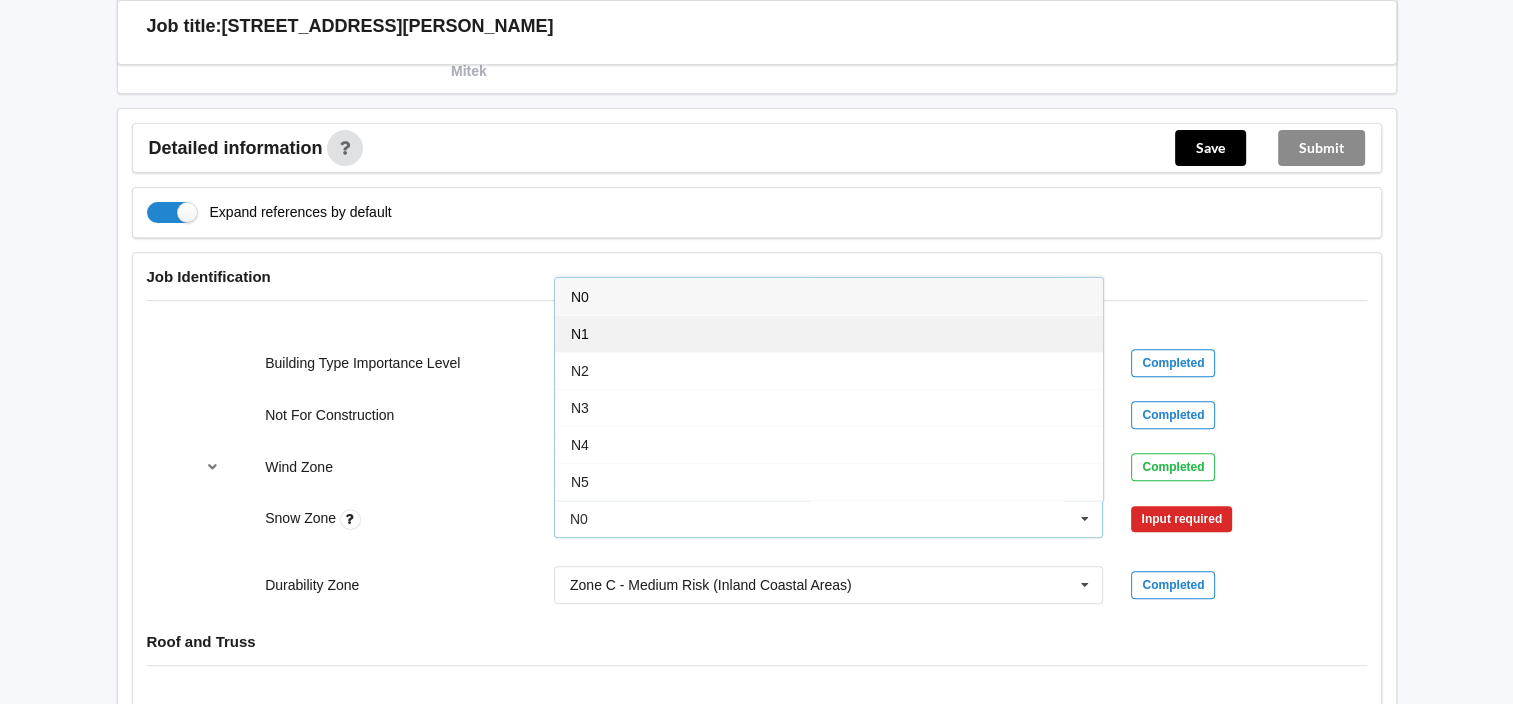 click on "N1" at bounding box center [829, 333] 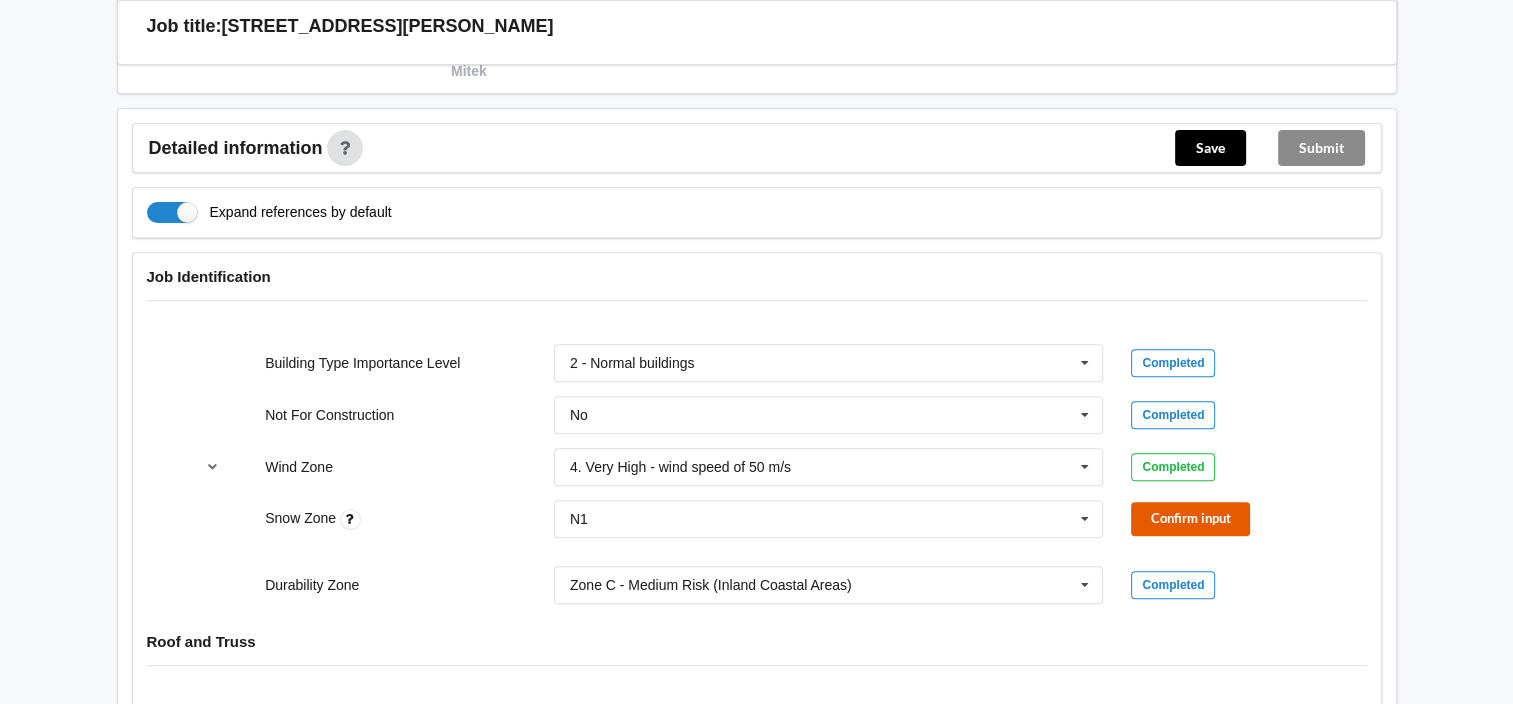click on "Confirm input" at bounding box center [1190, 518] 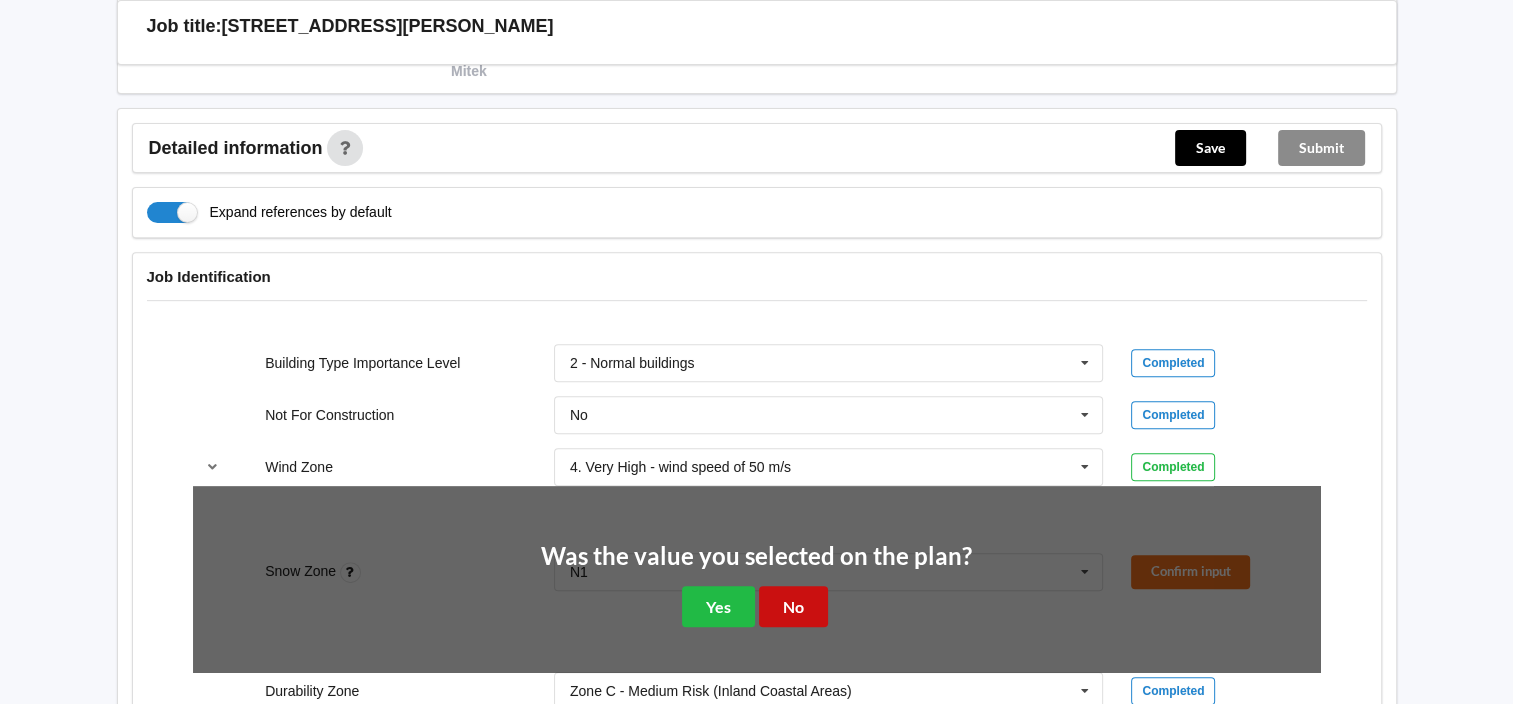 click on "No" at bounding box center (793, 606) 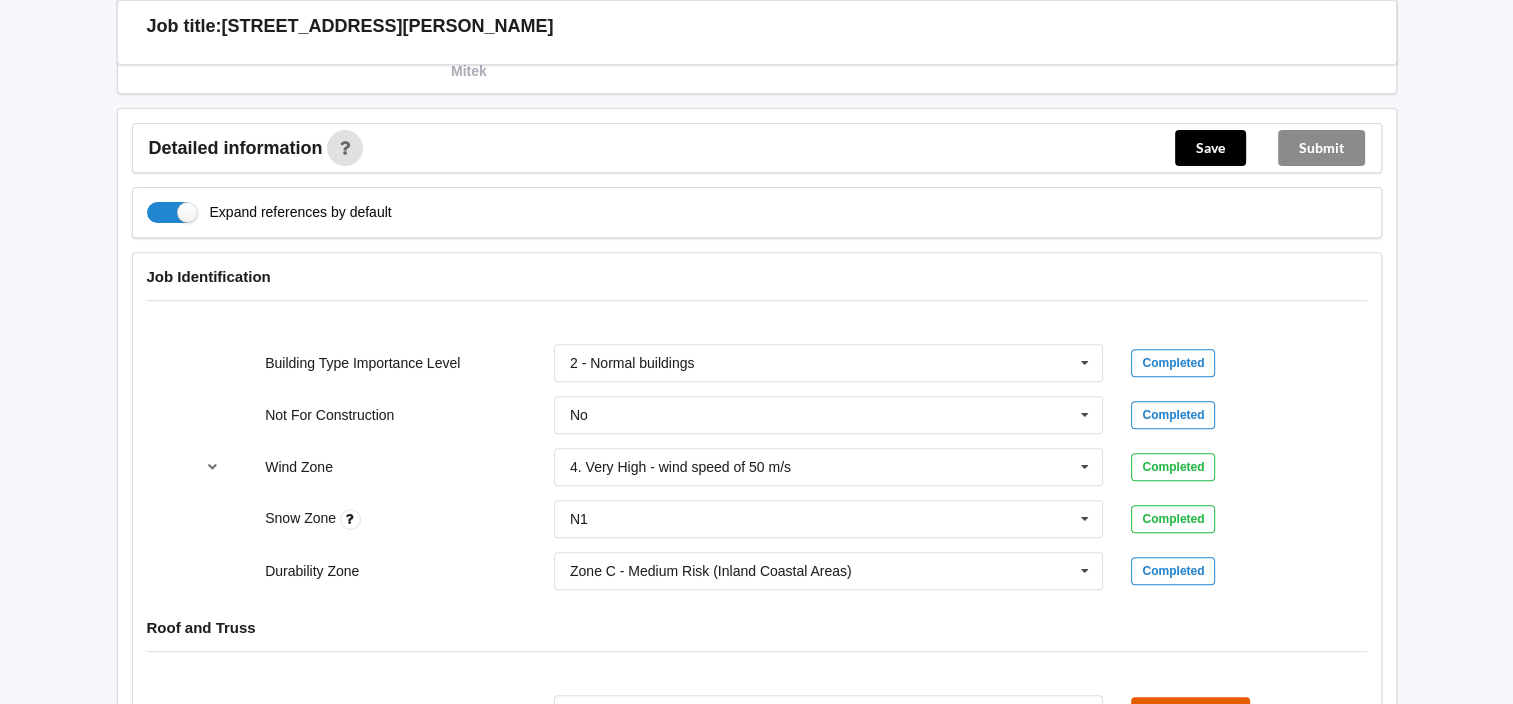 click on "Confirm input" at bounding box center [1190, 713] 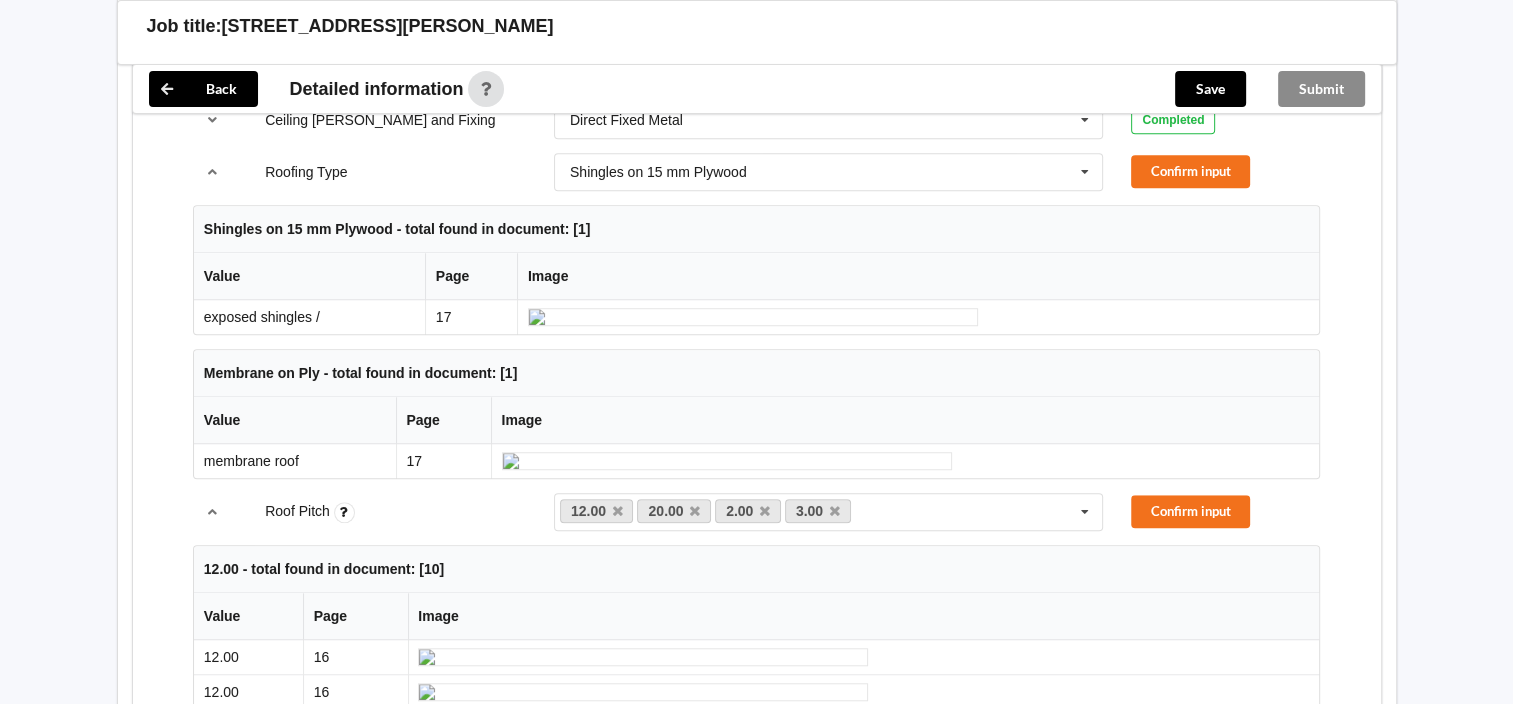 scroll, scrollTop: 1453, scrollLeft: 0, axis: vertical 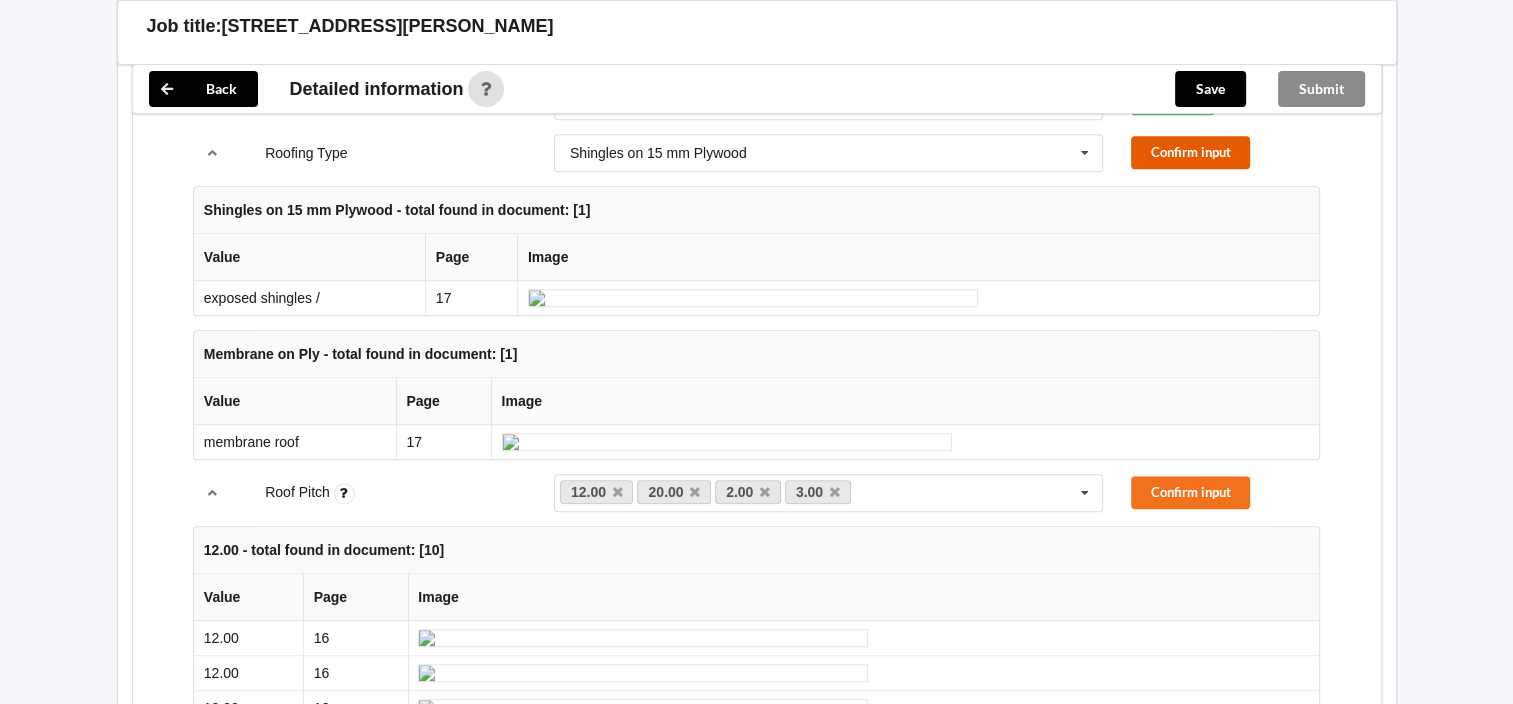 click on "Confirm input" at bounding box center (1190, 152) 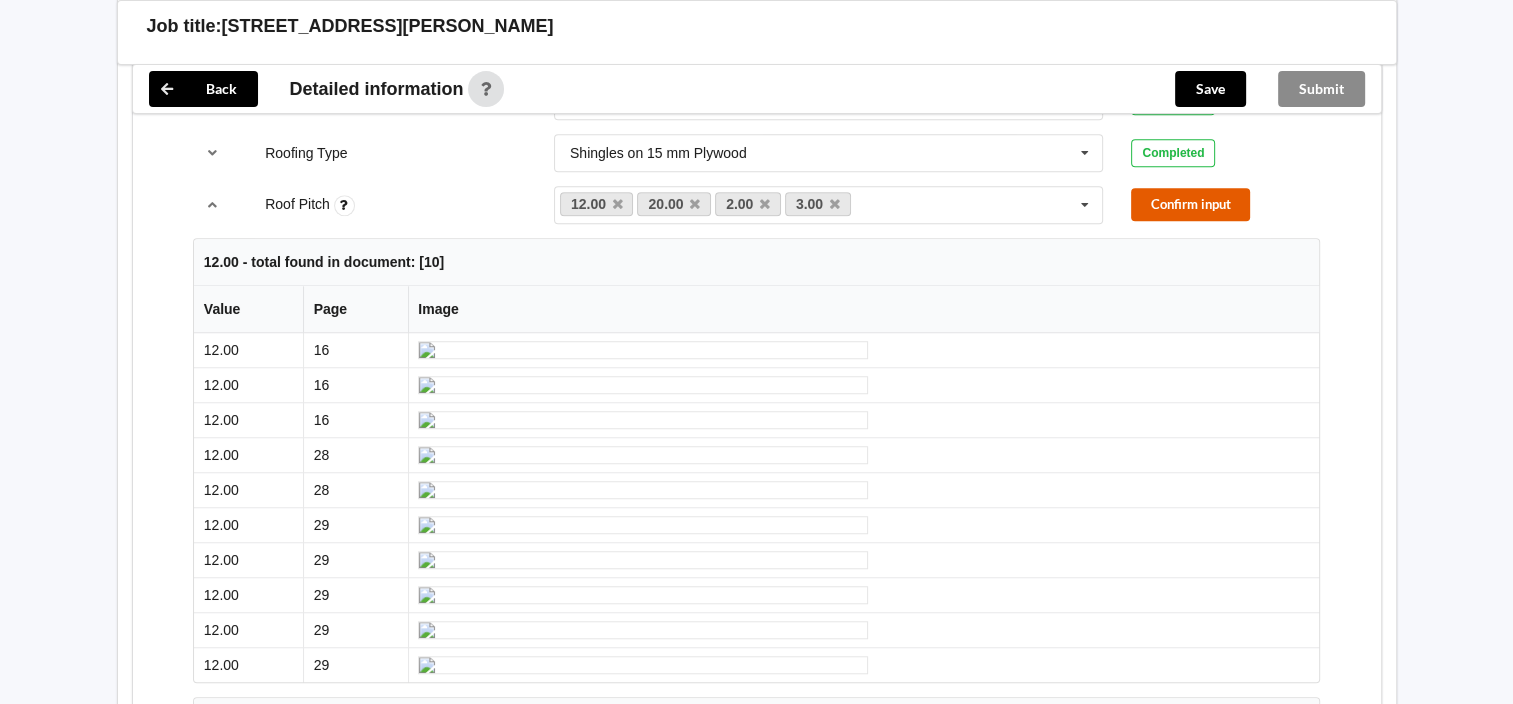 click on "Confirm input" at bounding box center (1190, 204) 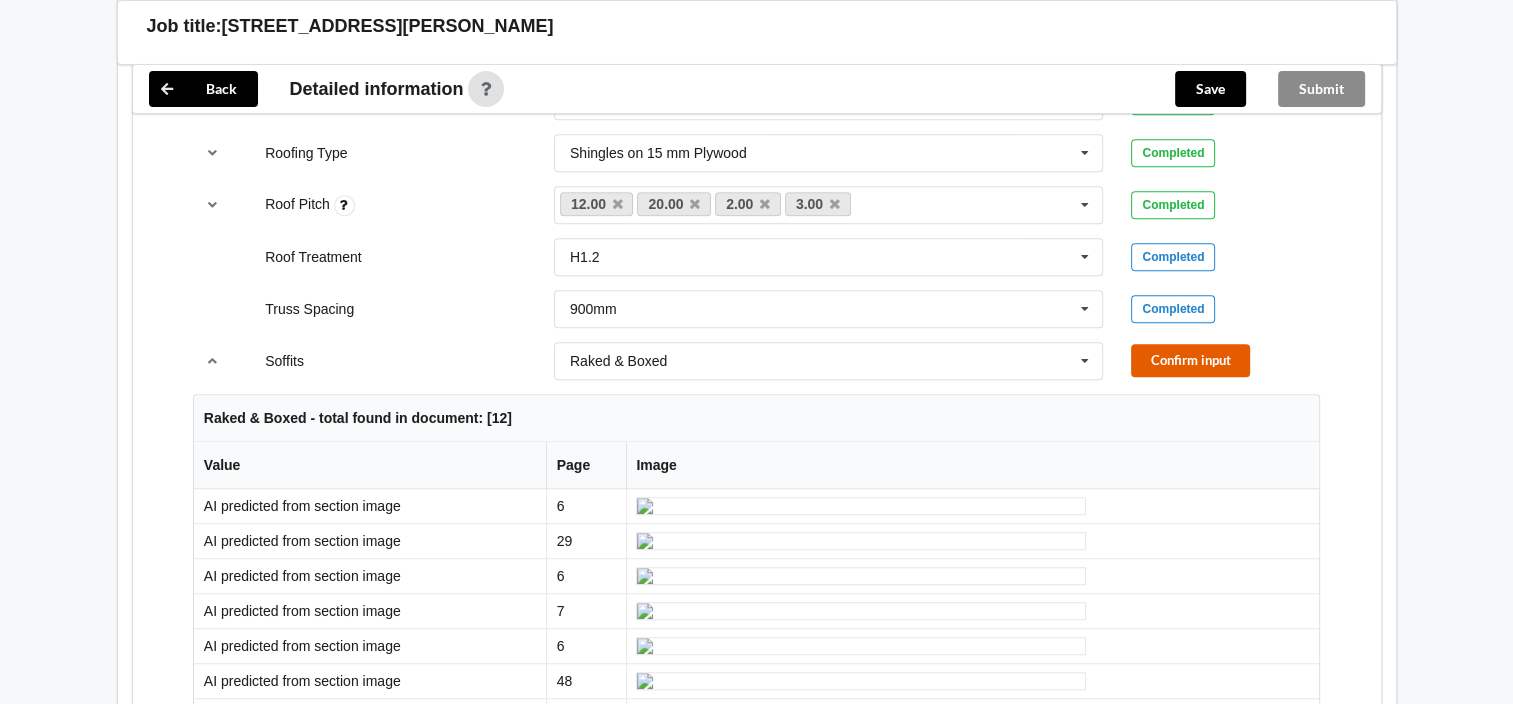click on "Confirm input" at bounding box center [1190, 360] 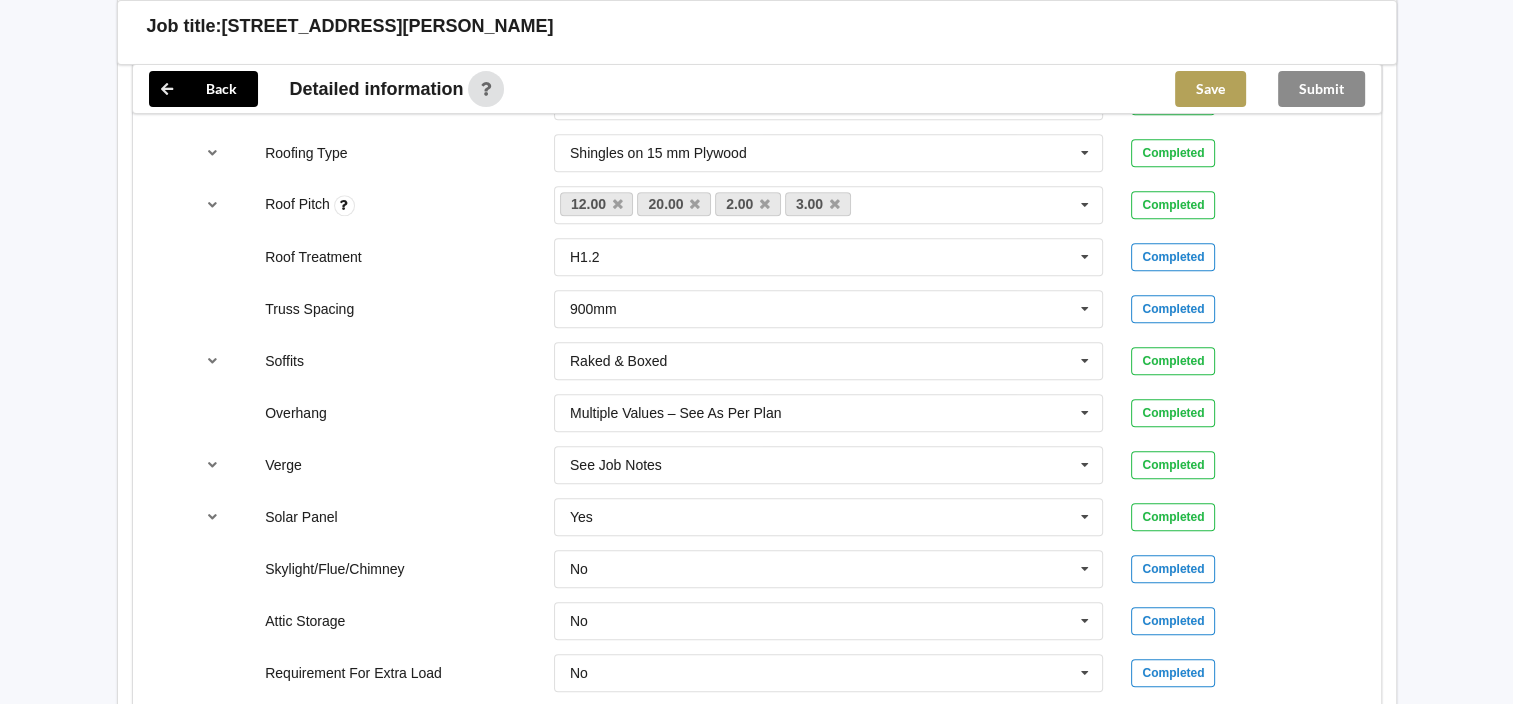 click on "Save" at bounding box center [1210, 89] 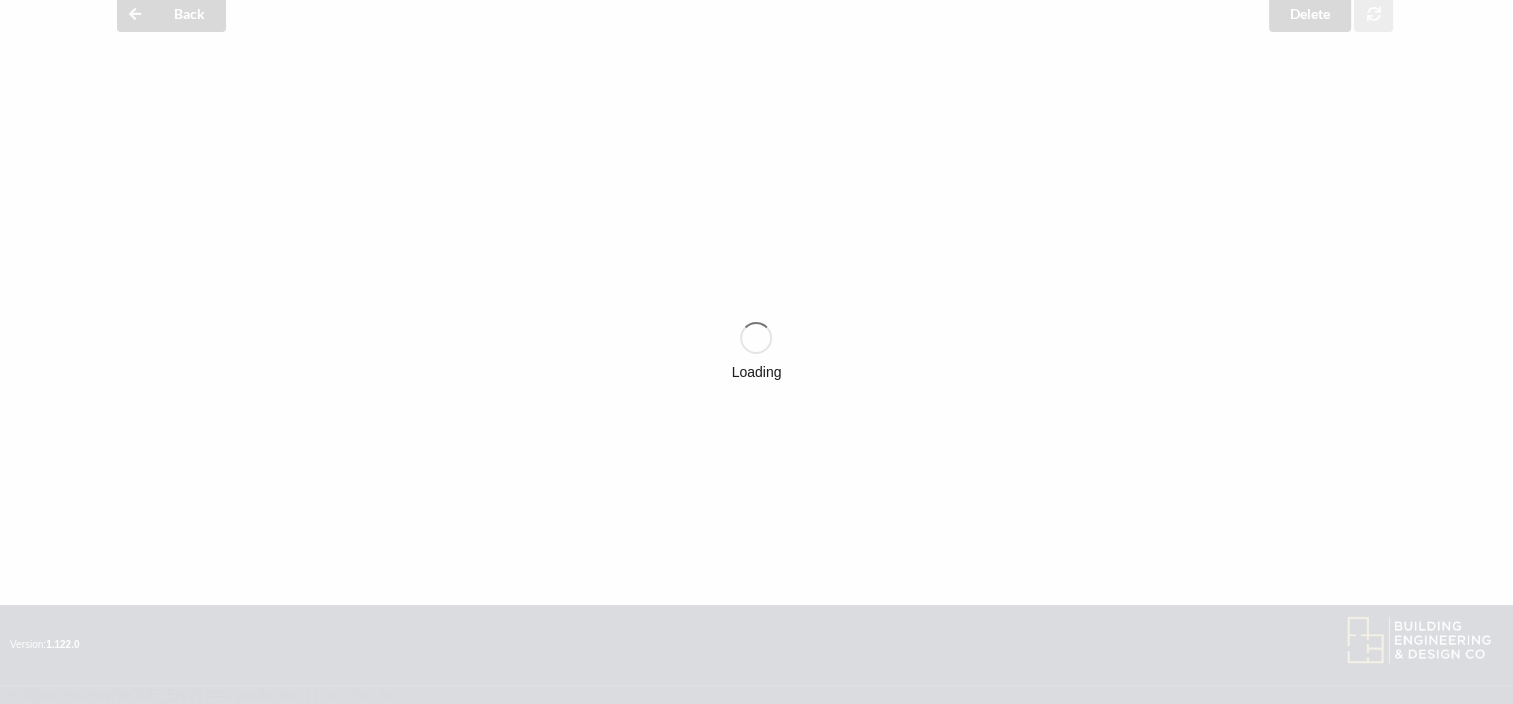 scroll, scrollTop: 1453, scrollLeft: 0, axis: vertical 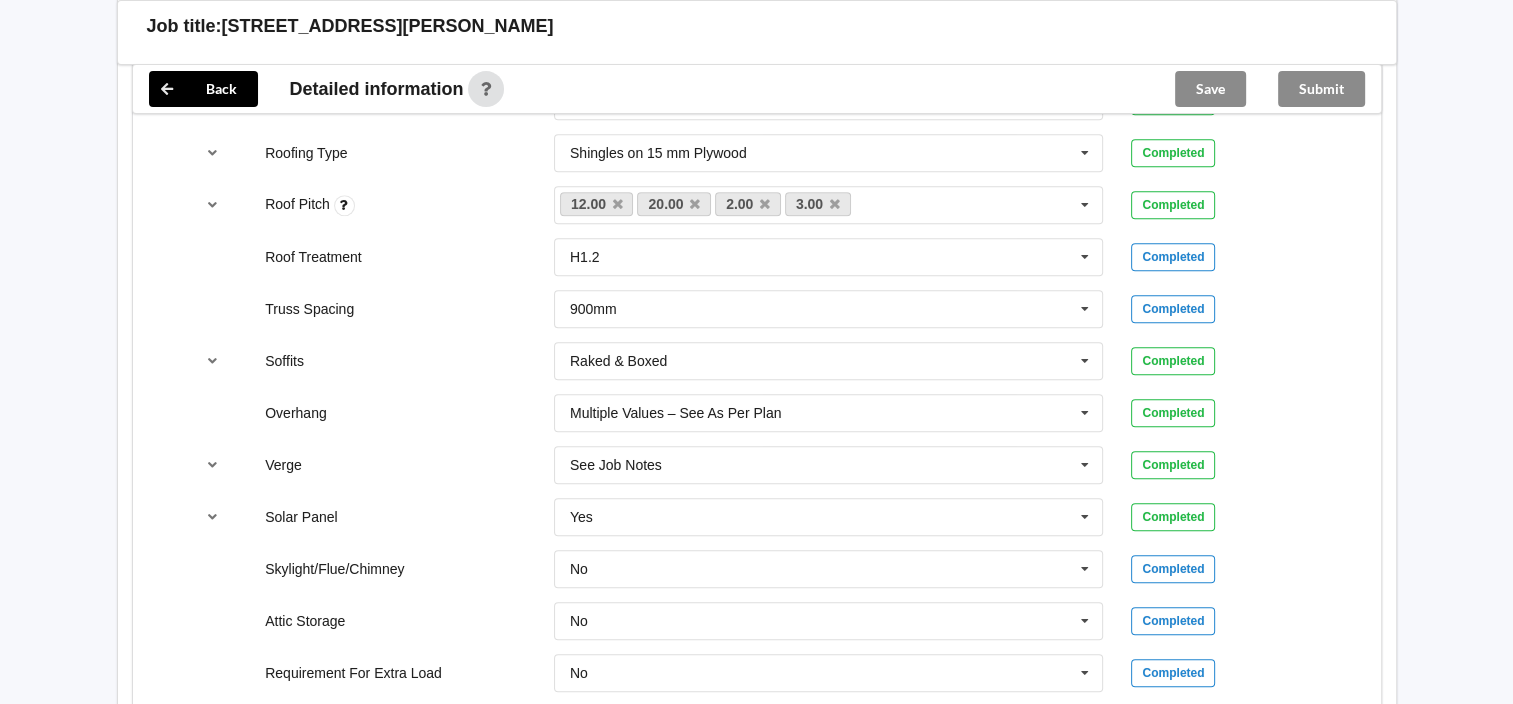 click on "Submit" at bounding box center [1321, 89] 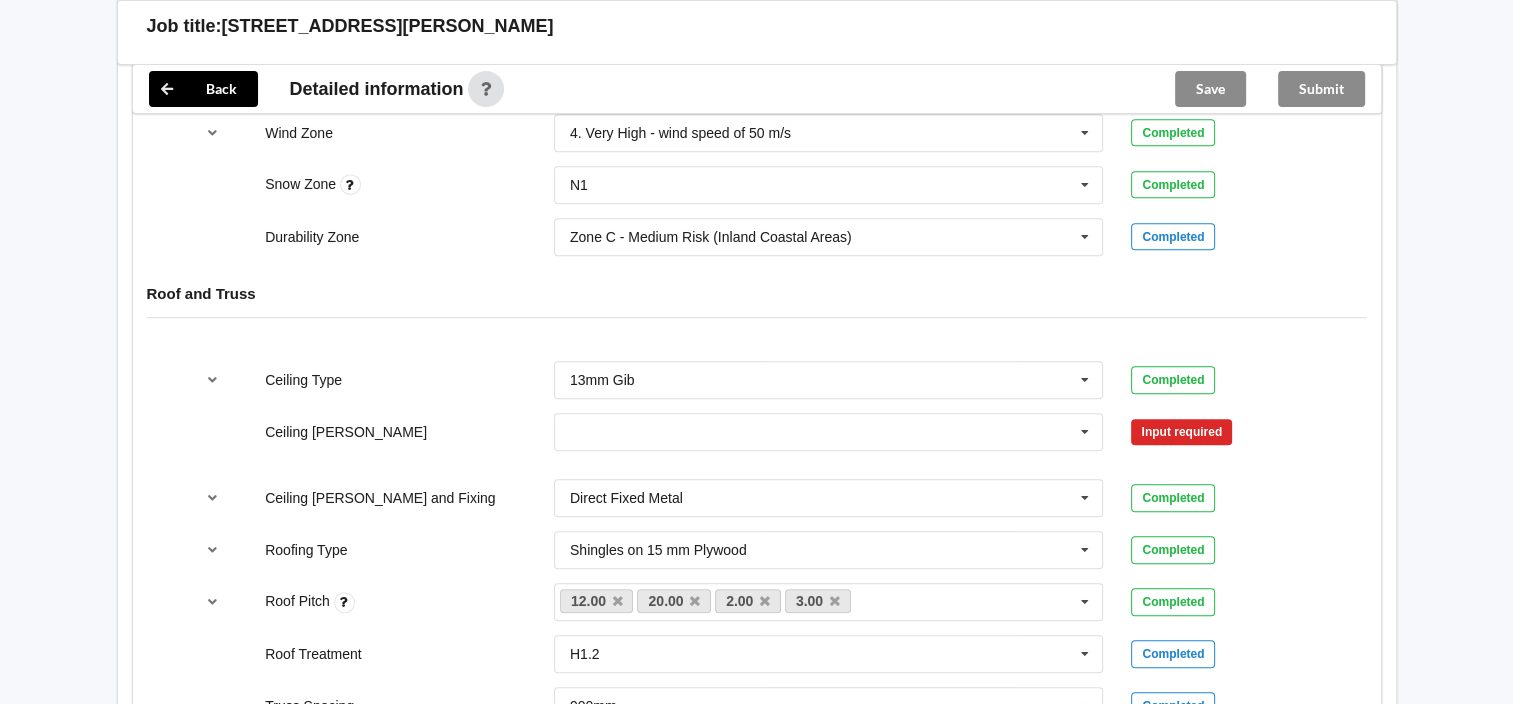 scroll, scrollTop: 976, scrollLeft: 0, axis: vertical 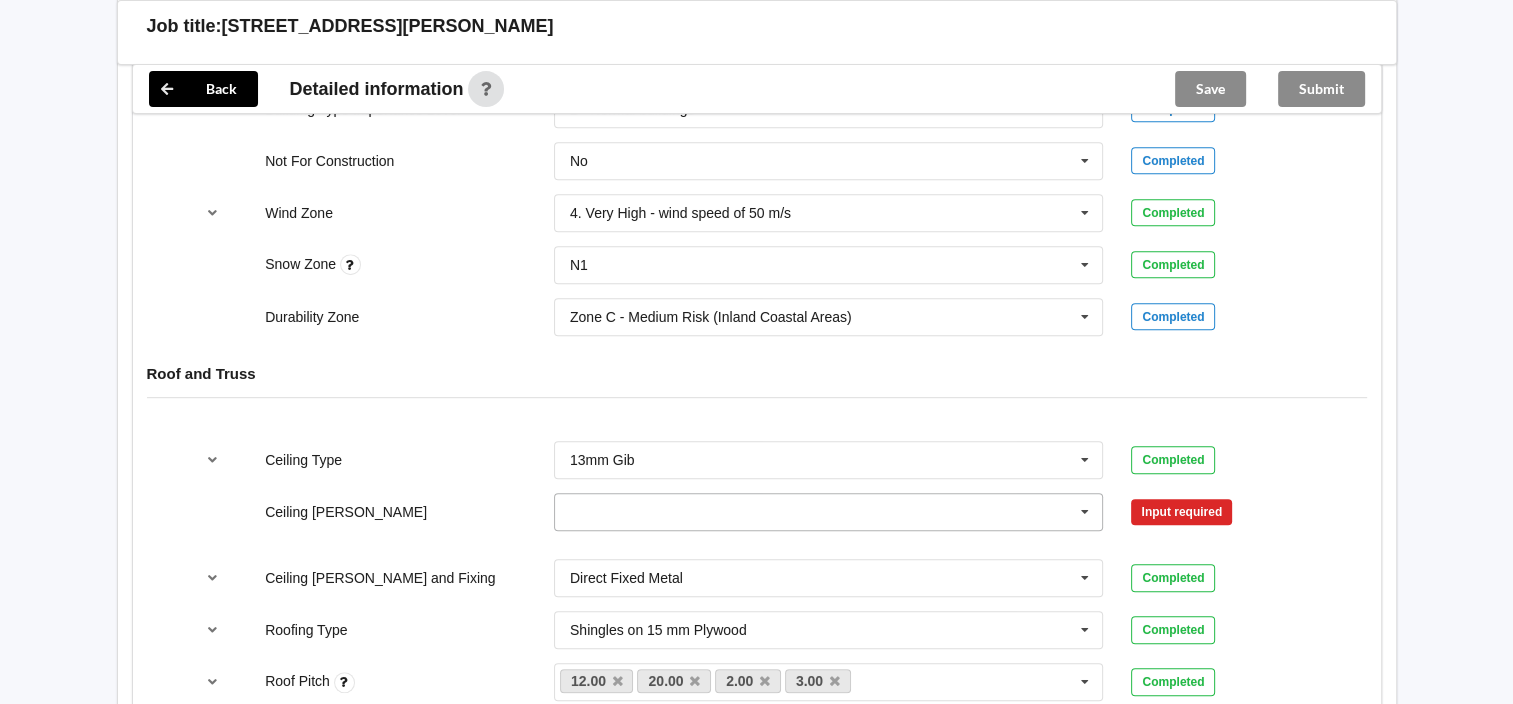 click at bounding box center [1085, 512] 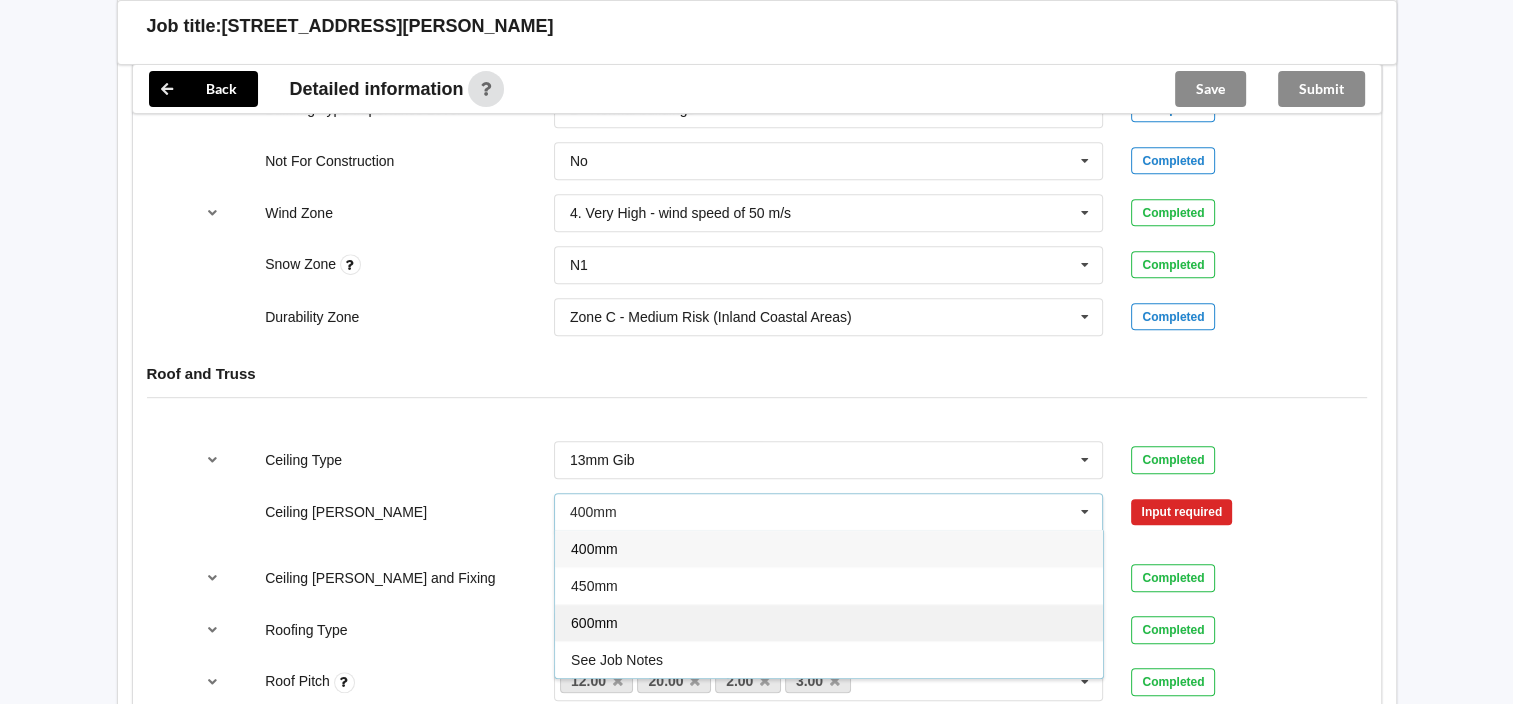 click on "600mm" at bounding box center (829, 622) 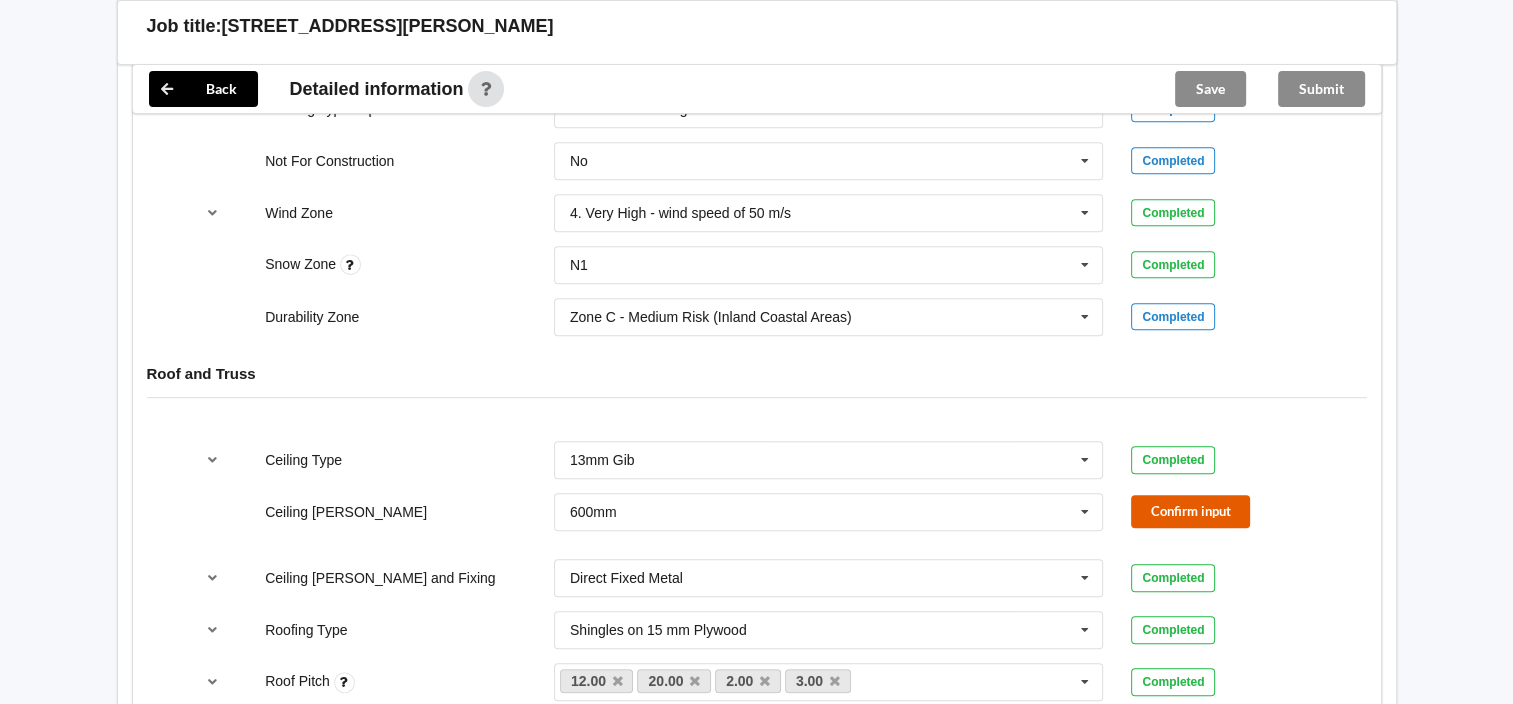 click on "Confirm input" at bounding box center [1190, 511] 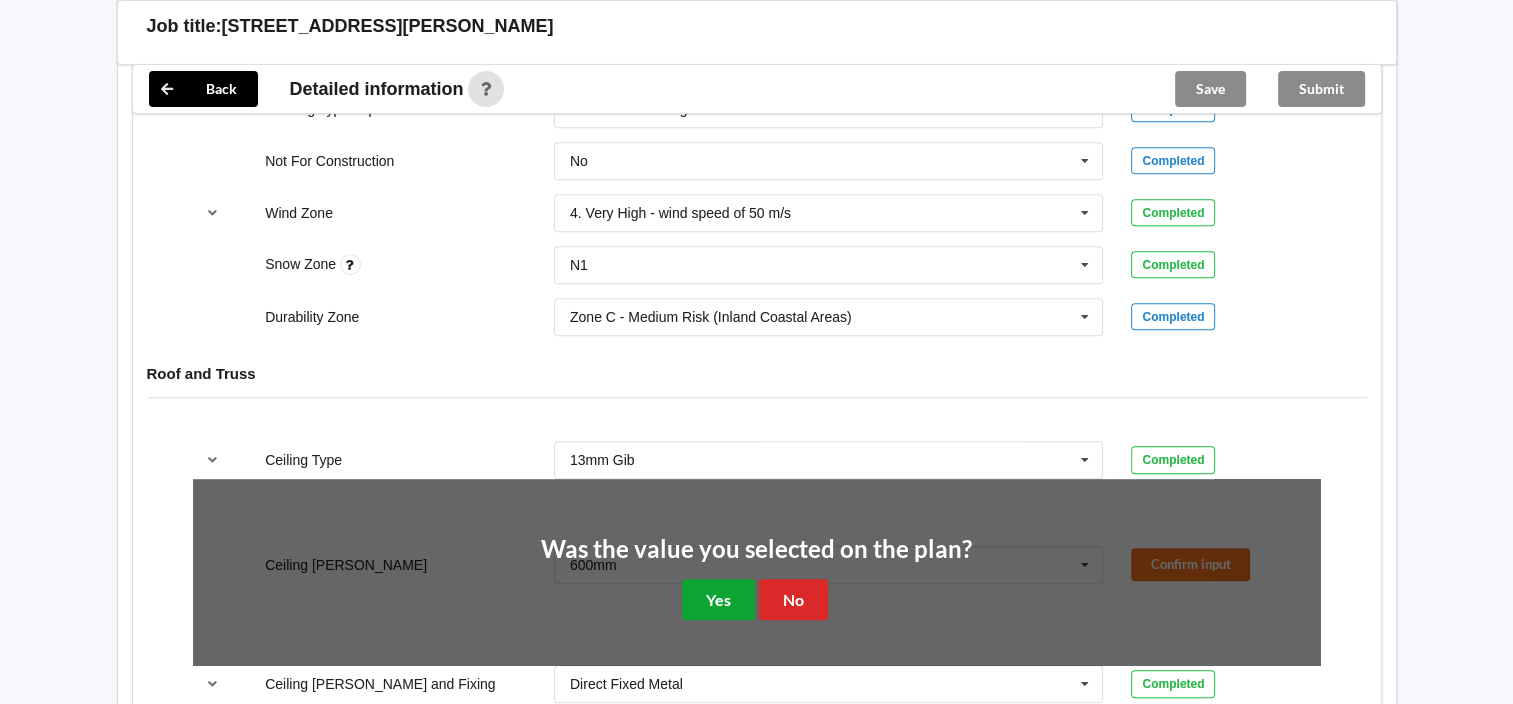 click on "Yes" at bounding box center (718, 599) 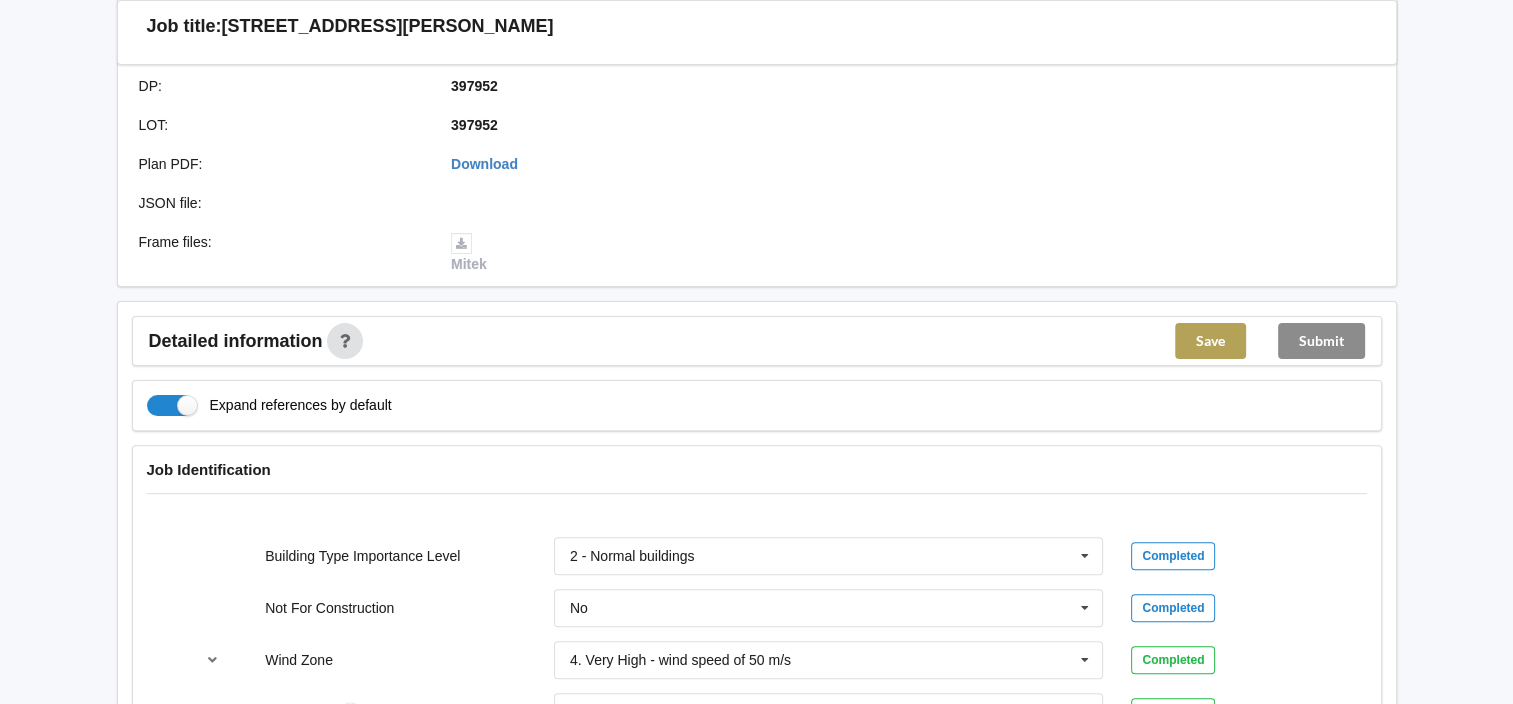 click on "Save" at bounding box center [1210, 341] 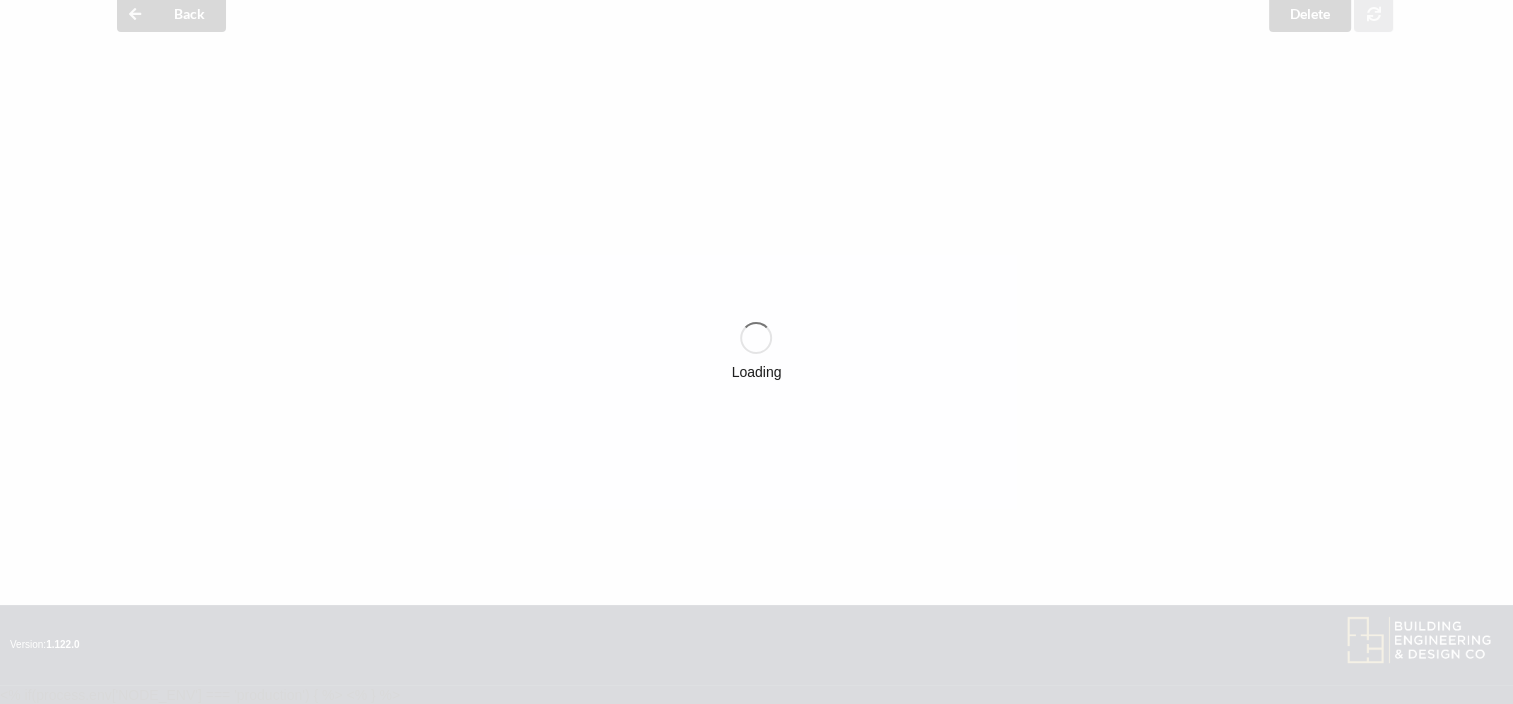 scroll, scrollTop: 529, scrollLeft: 0, axis: vertical 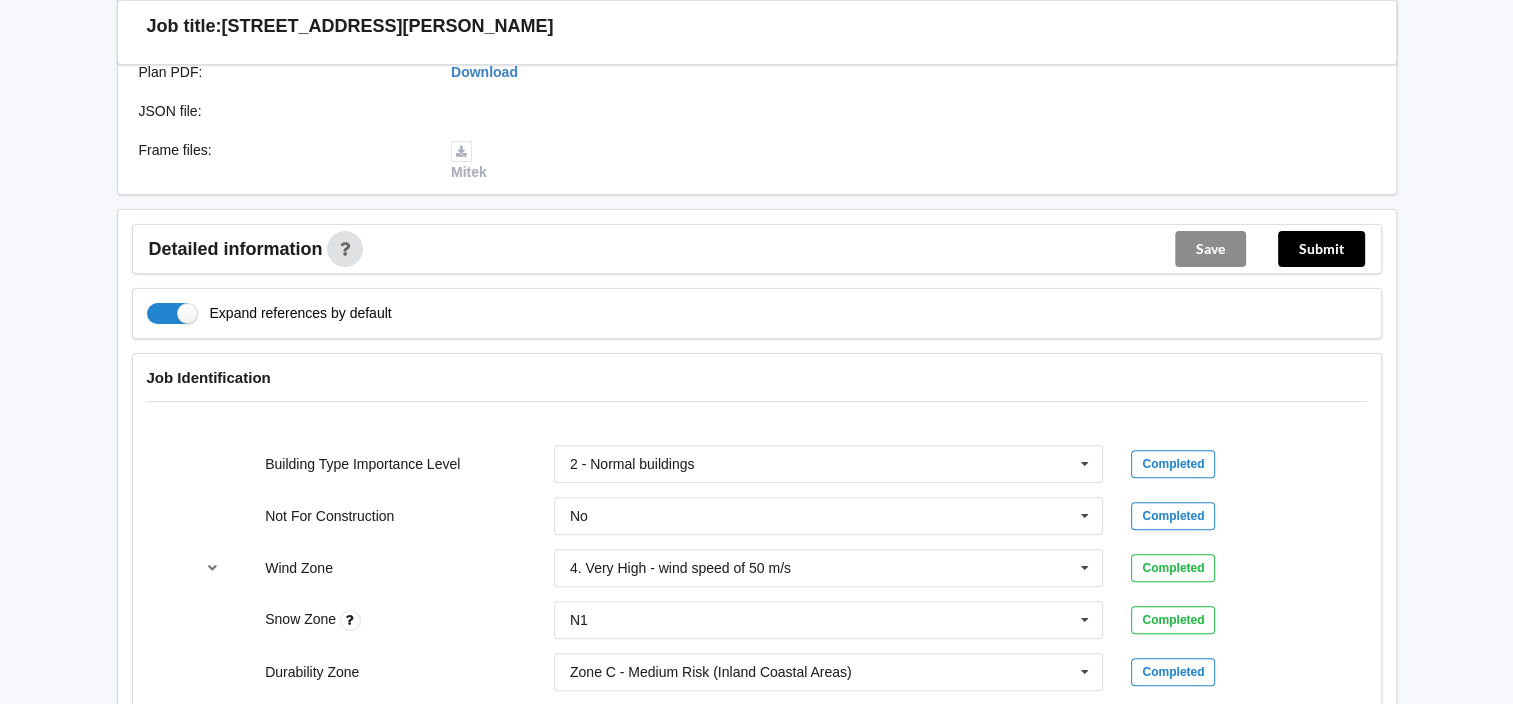 click on "Expand references by default" at bounding box center (757, 313) 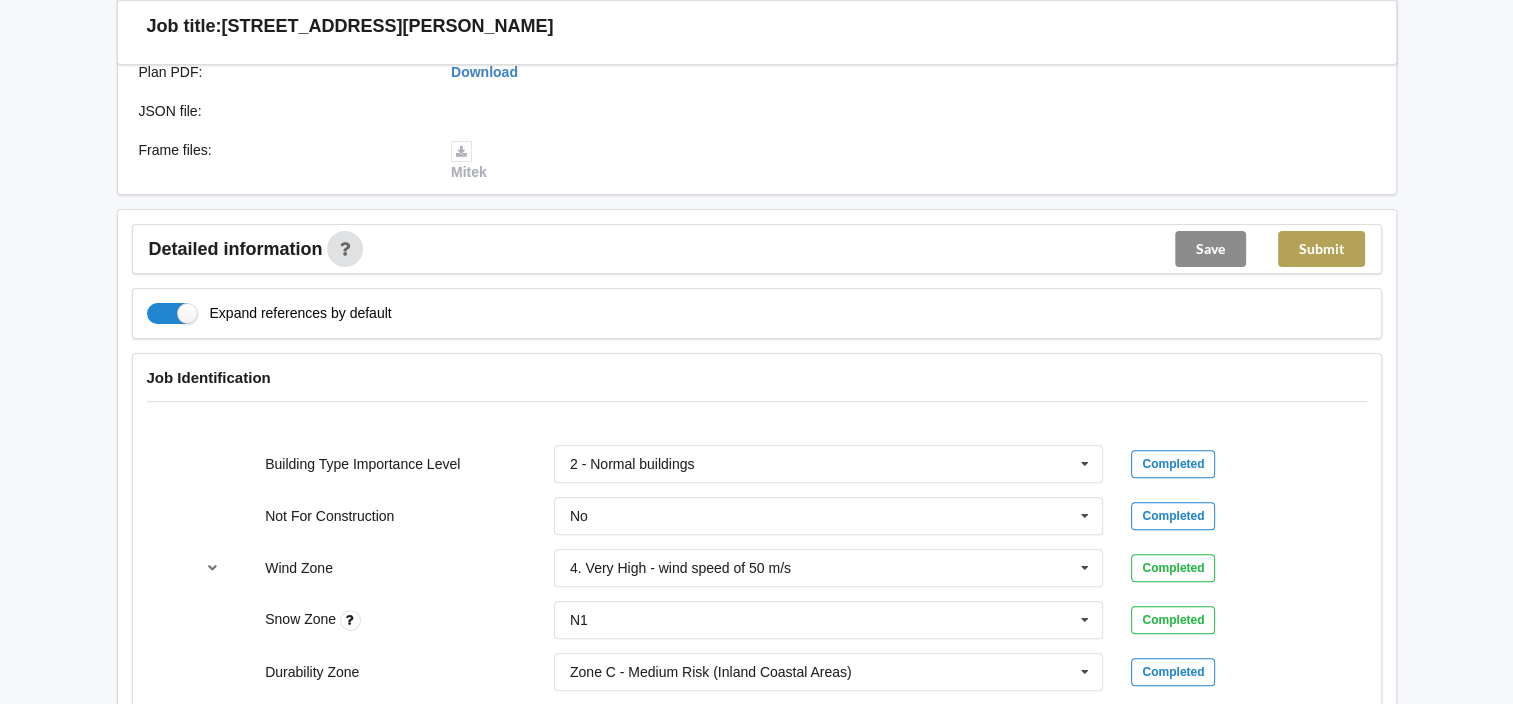click on "Submit" at bounding box center [1321, 249] 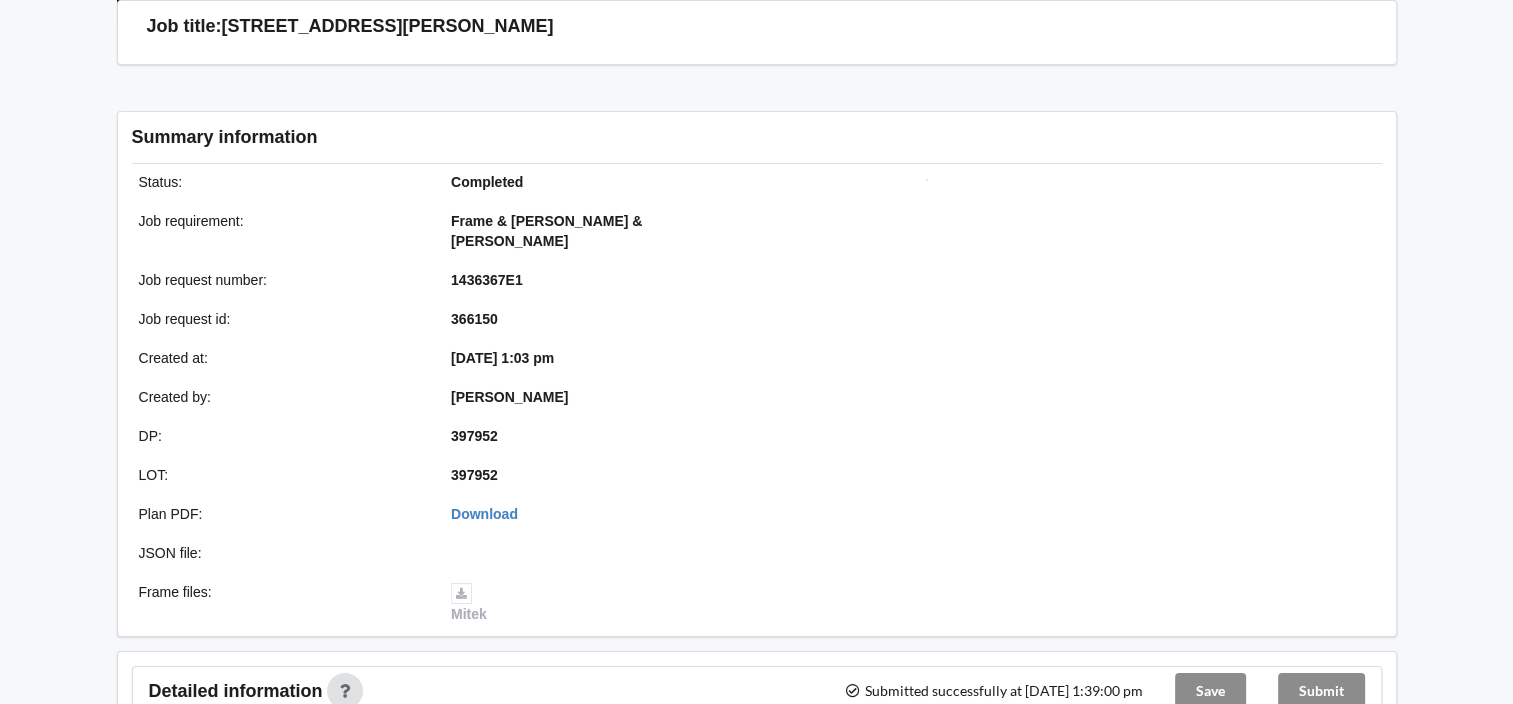 scroll, scrollTop: 529, scrollLeft: 0, axis: vertical 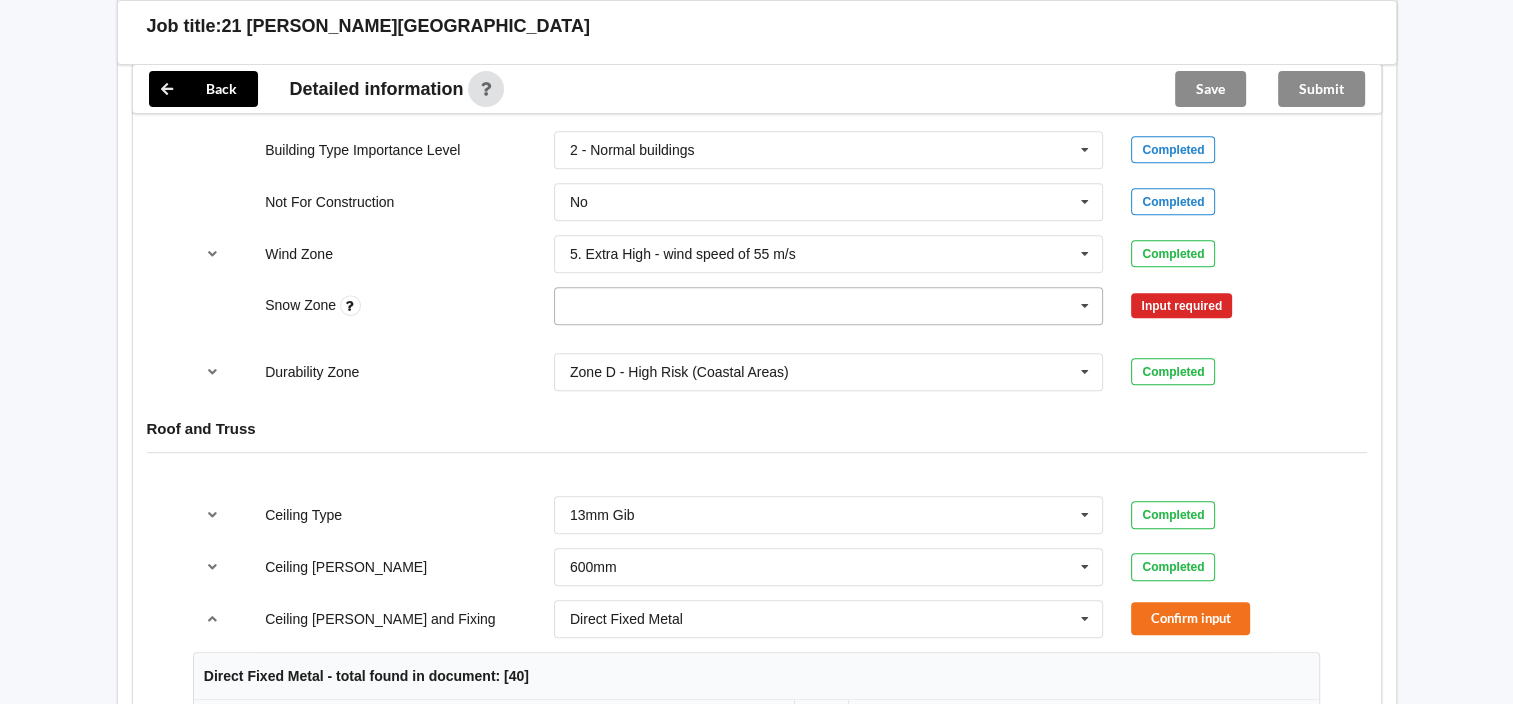 click at bounding box center (1085, 306) 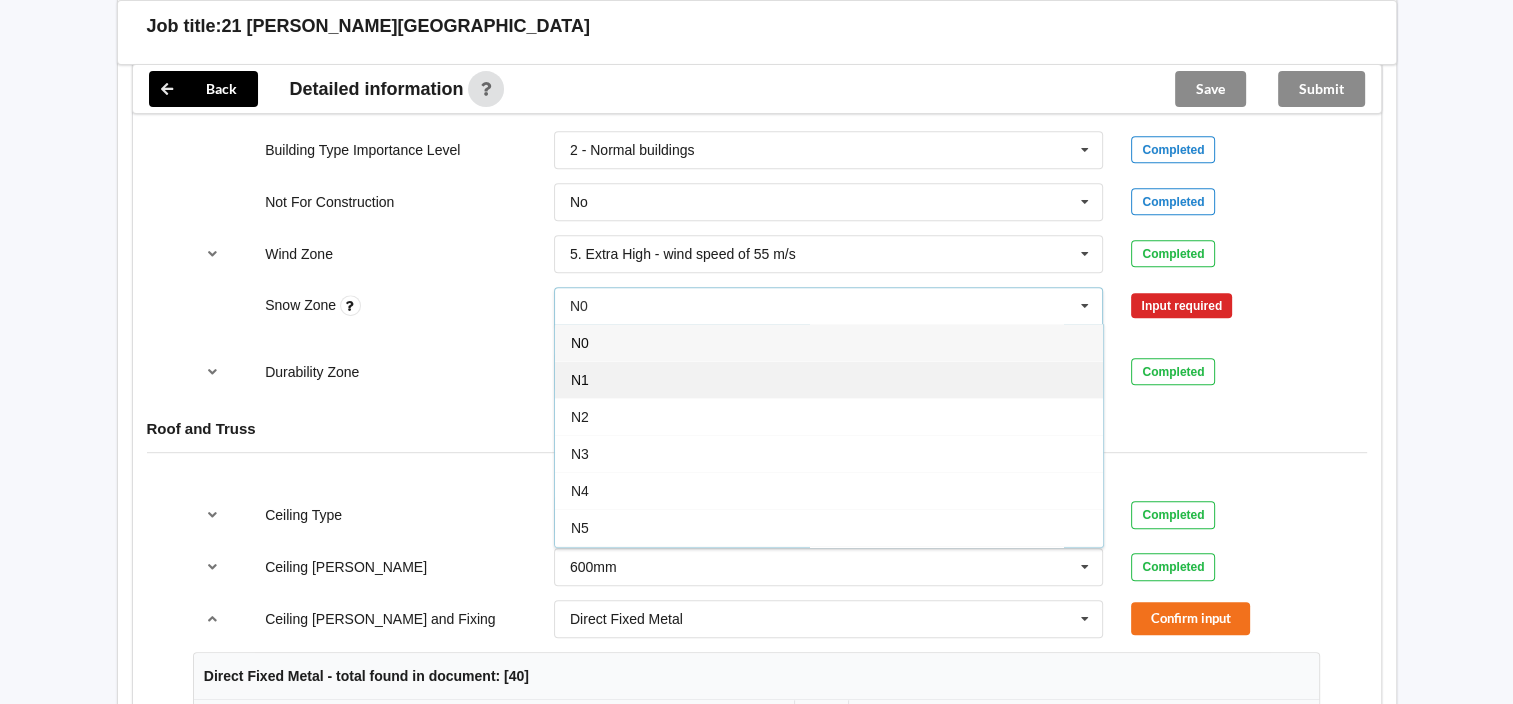 click on "N1" at bounding box center [829, 379] 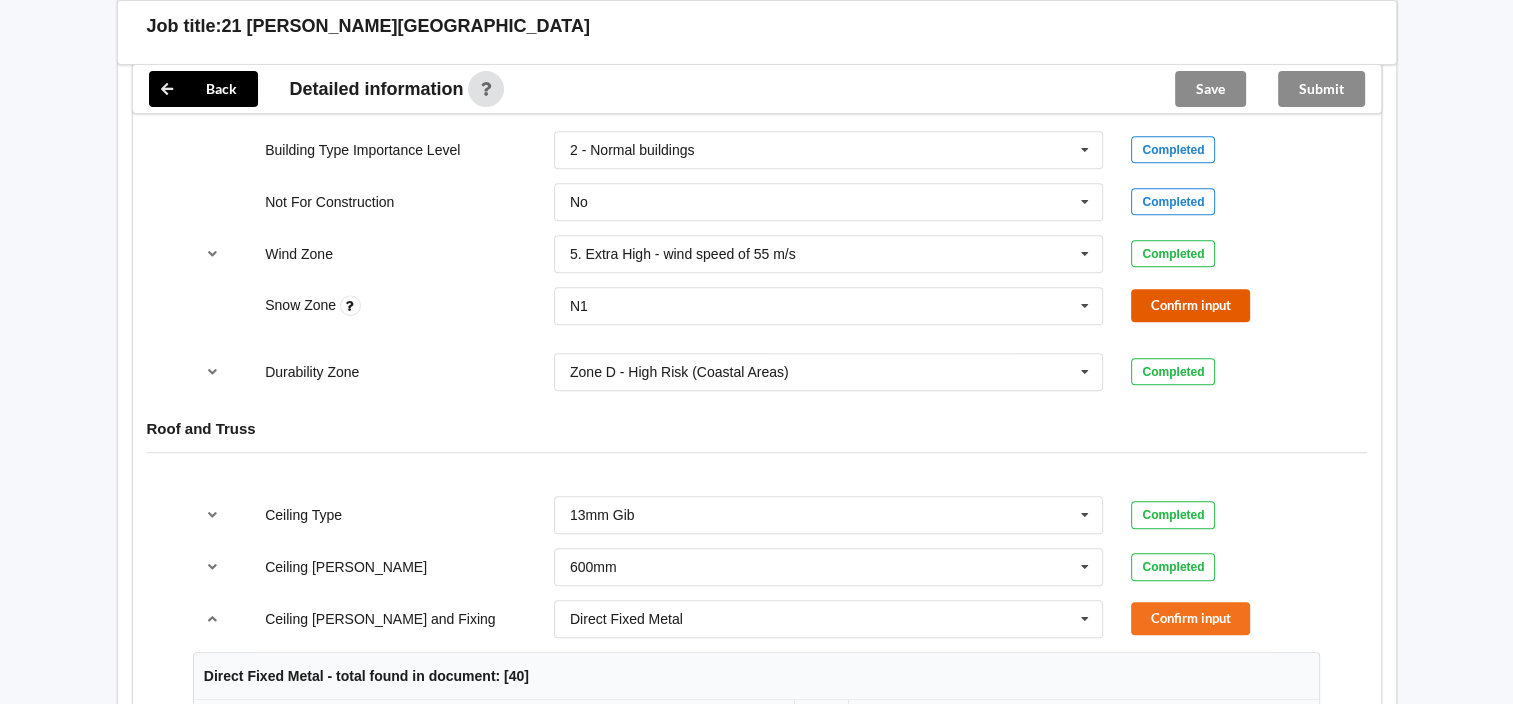 click on "Confirm input" at bounding box center (1190, 305) 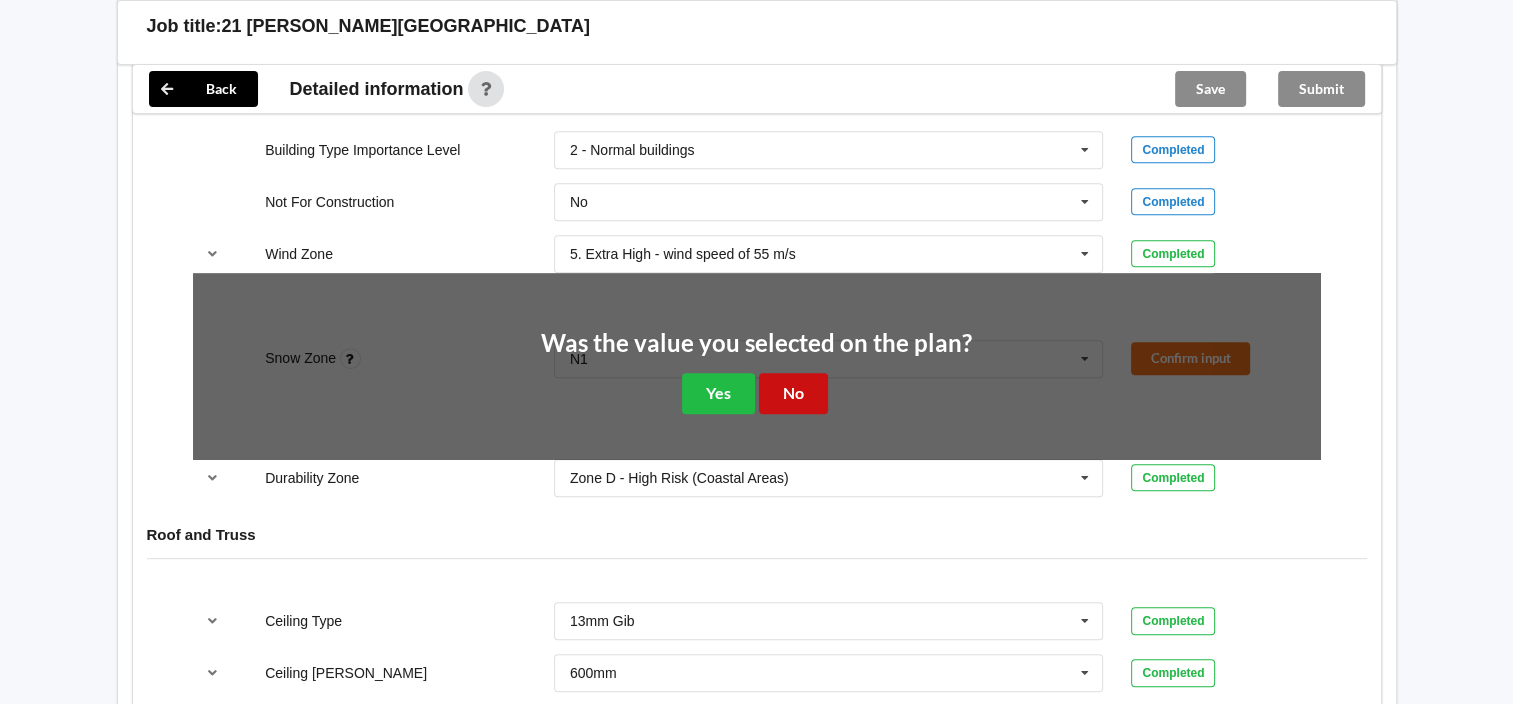 click on "No" at bounding box center (793, 393) 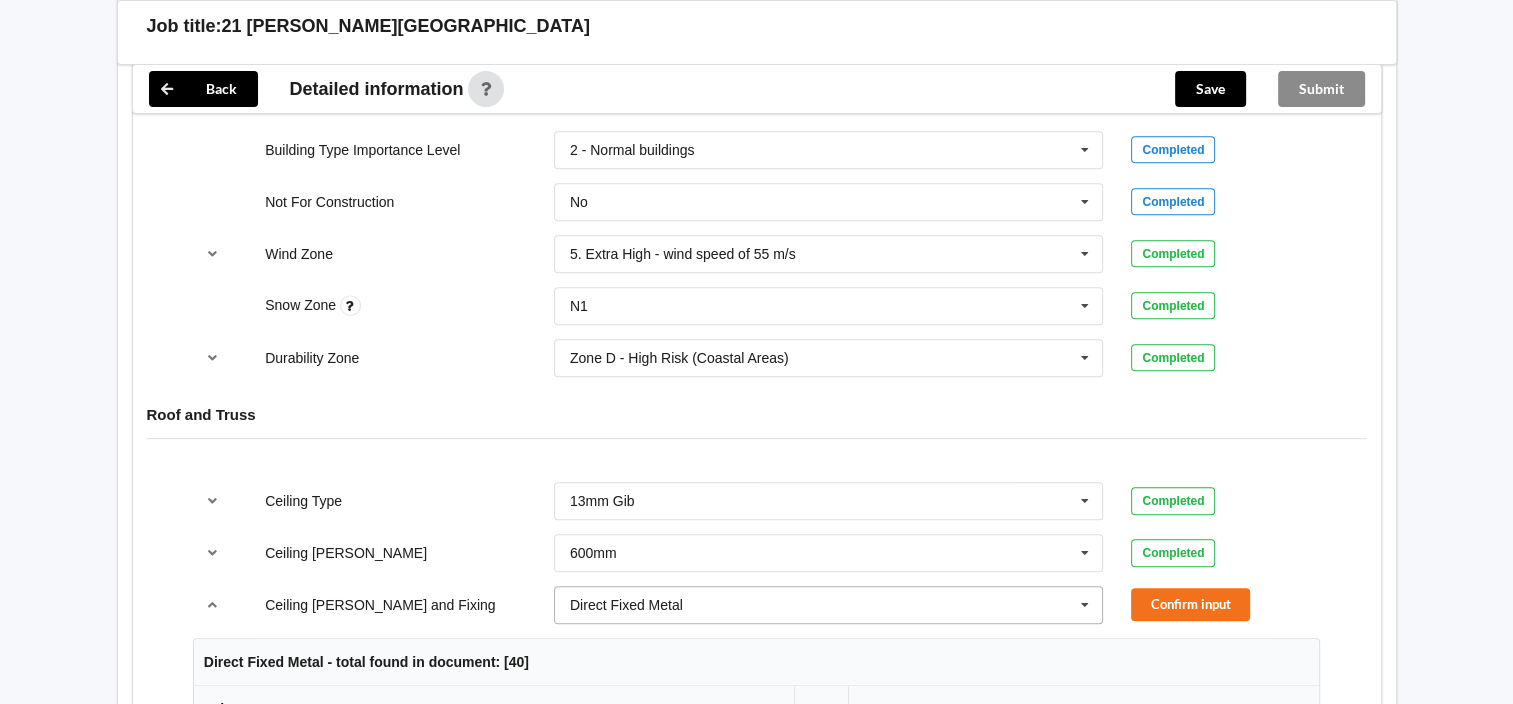click at bounding box center (1085, 605) 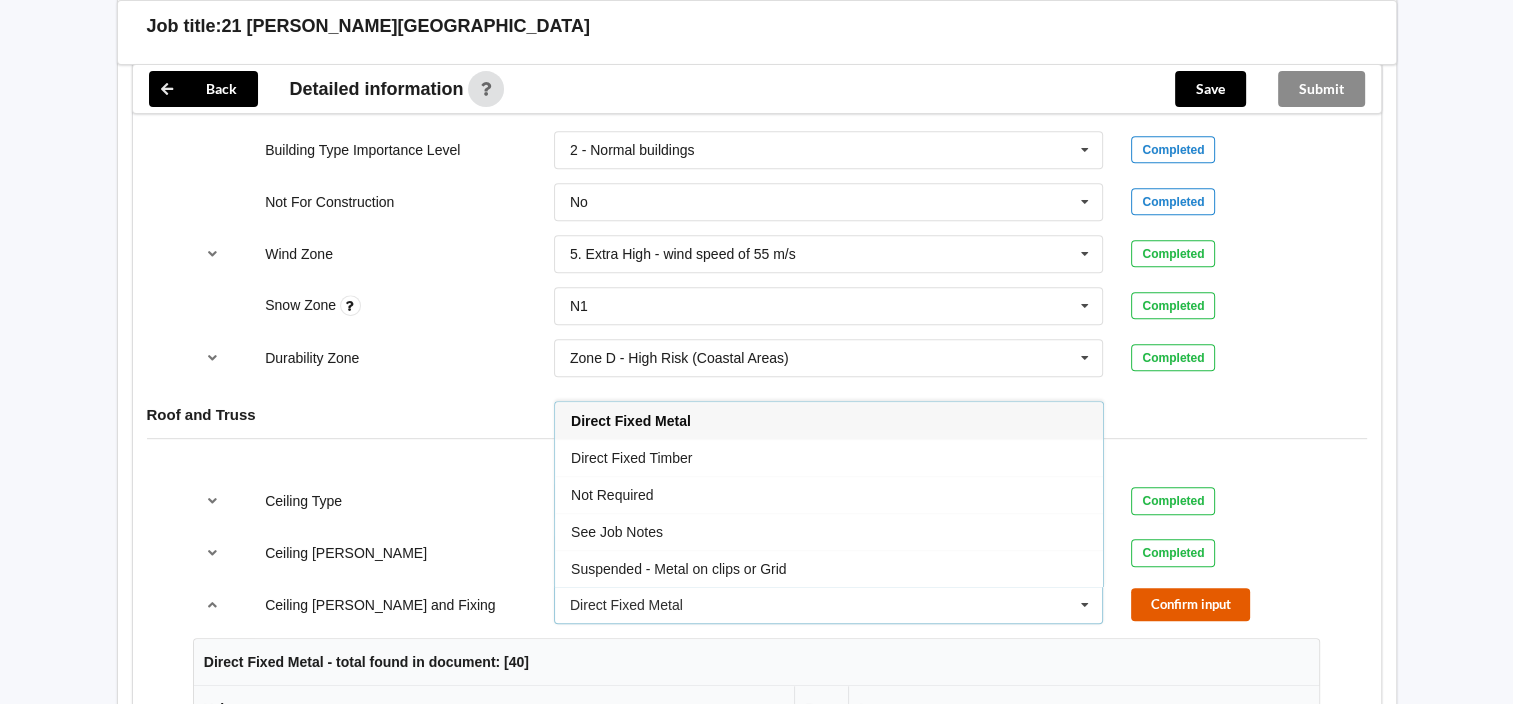 click on "Confirm input" at bounding box center [1190, 604] 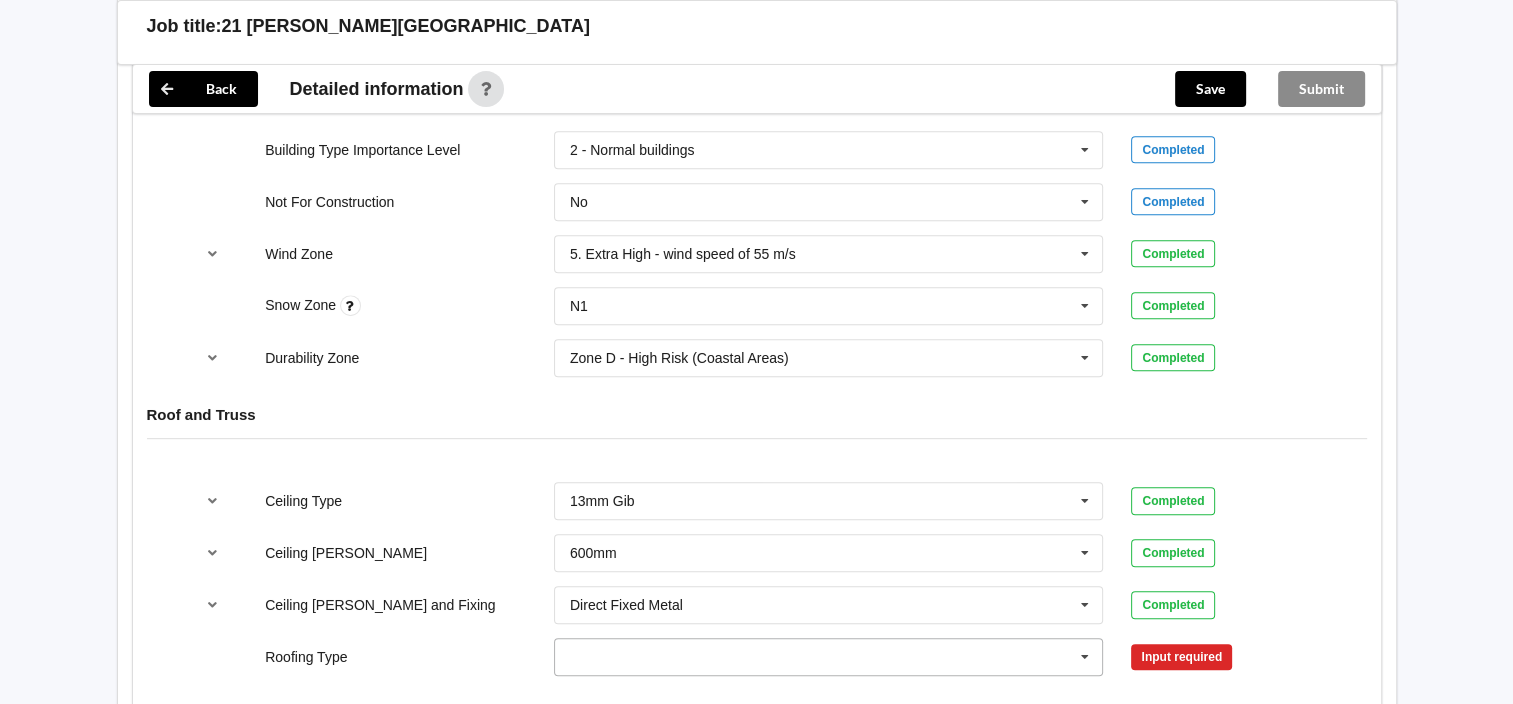 click at bounding box center (1085, 657) 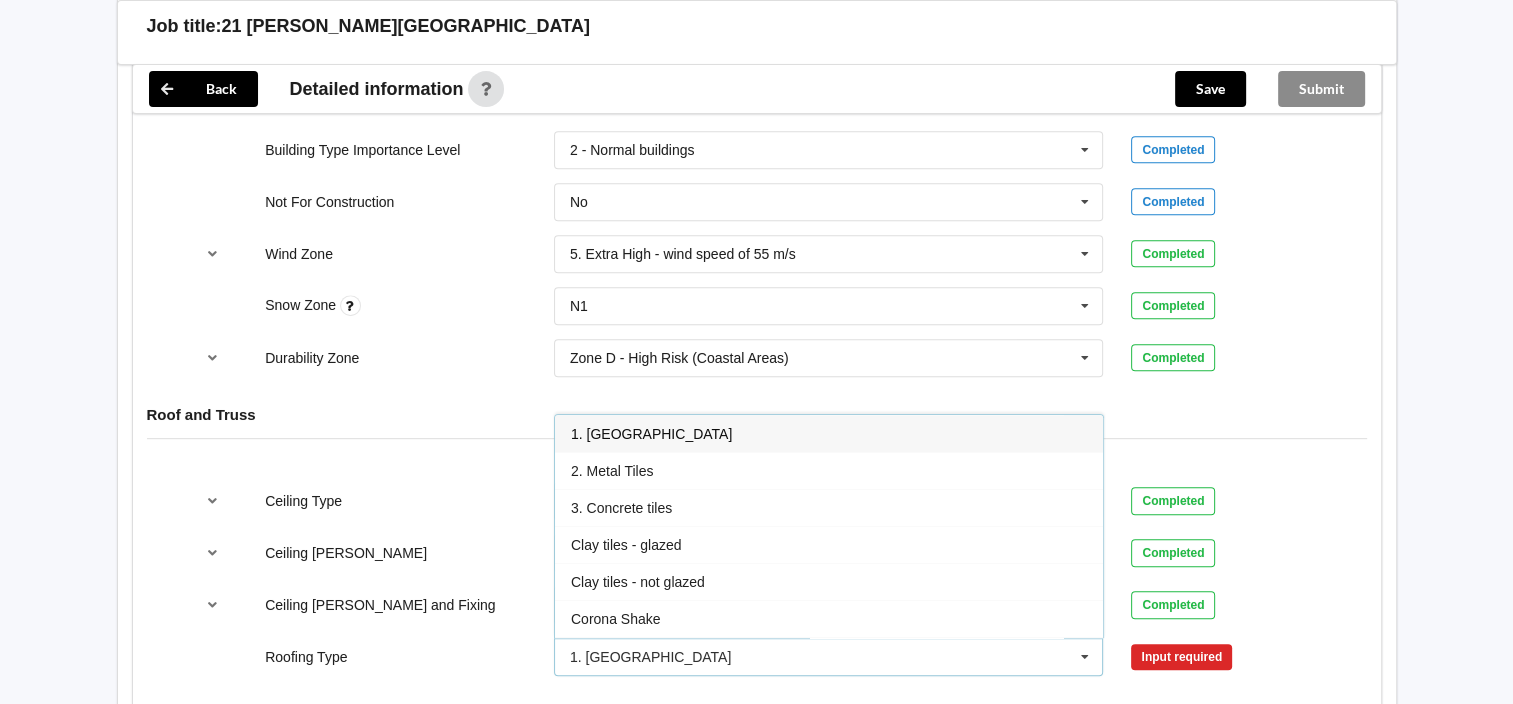 click on "1. [GEOGRAPHIC_DATA]" at bounding box center [829, 433] 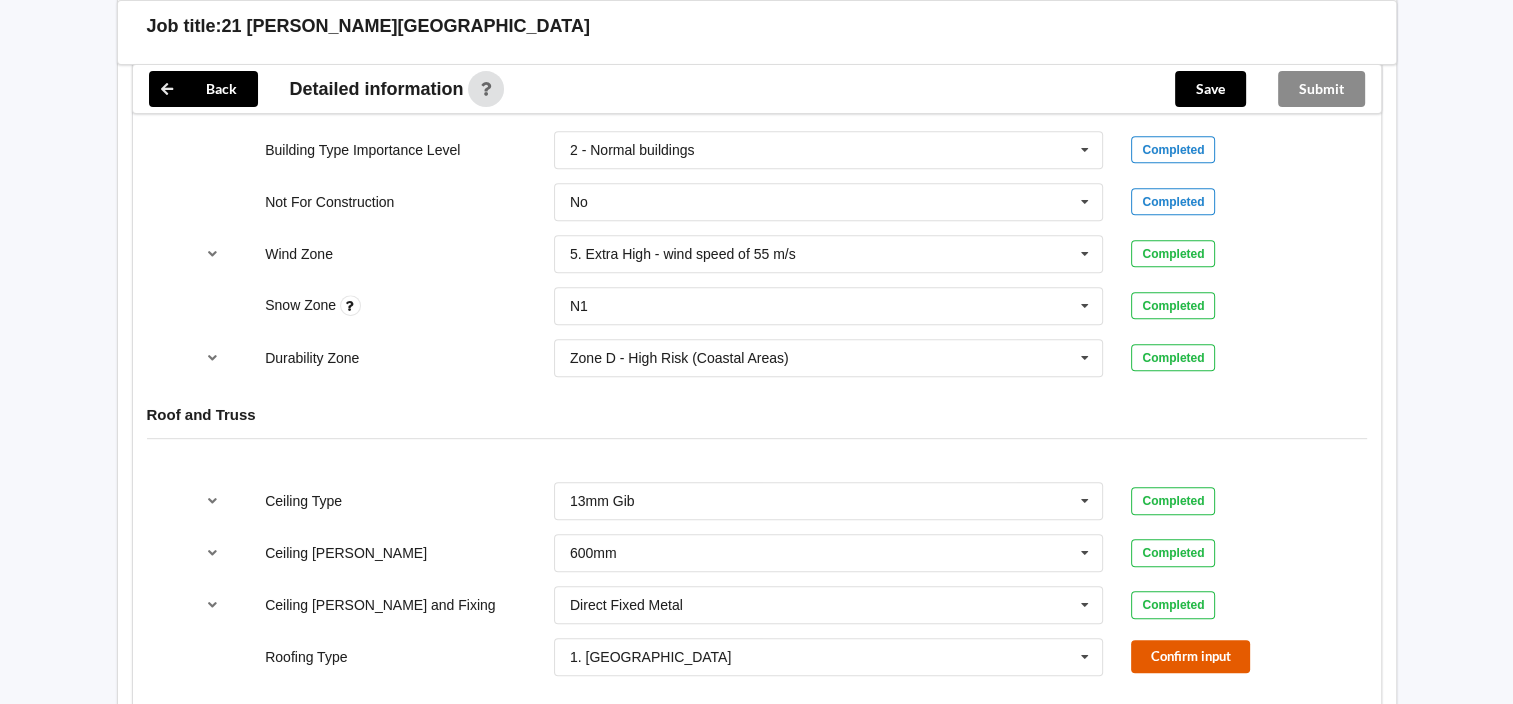 click on "Confirm input" at bounding box center (1190, 656) 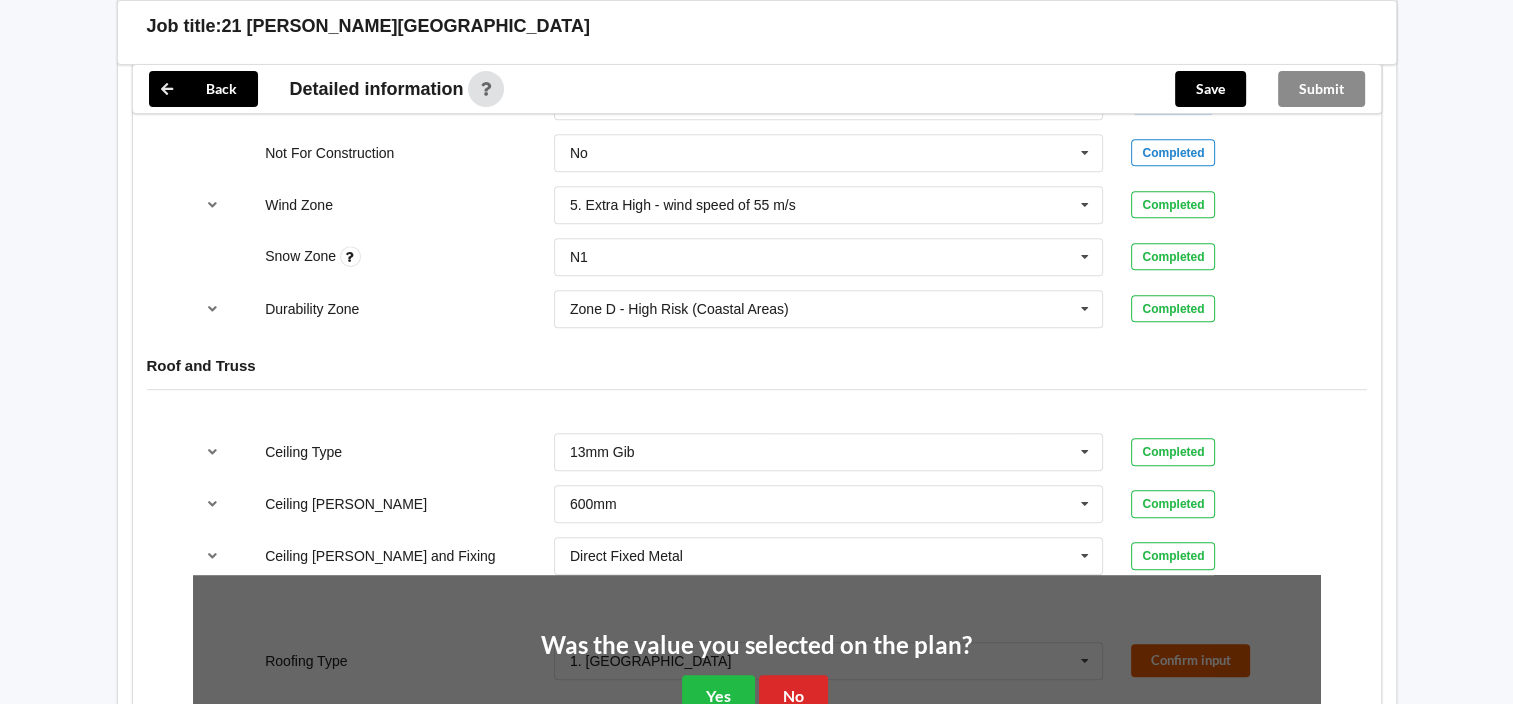 scroll, scrollTop: 1498, scrollLeft: 0, axis: vertical 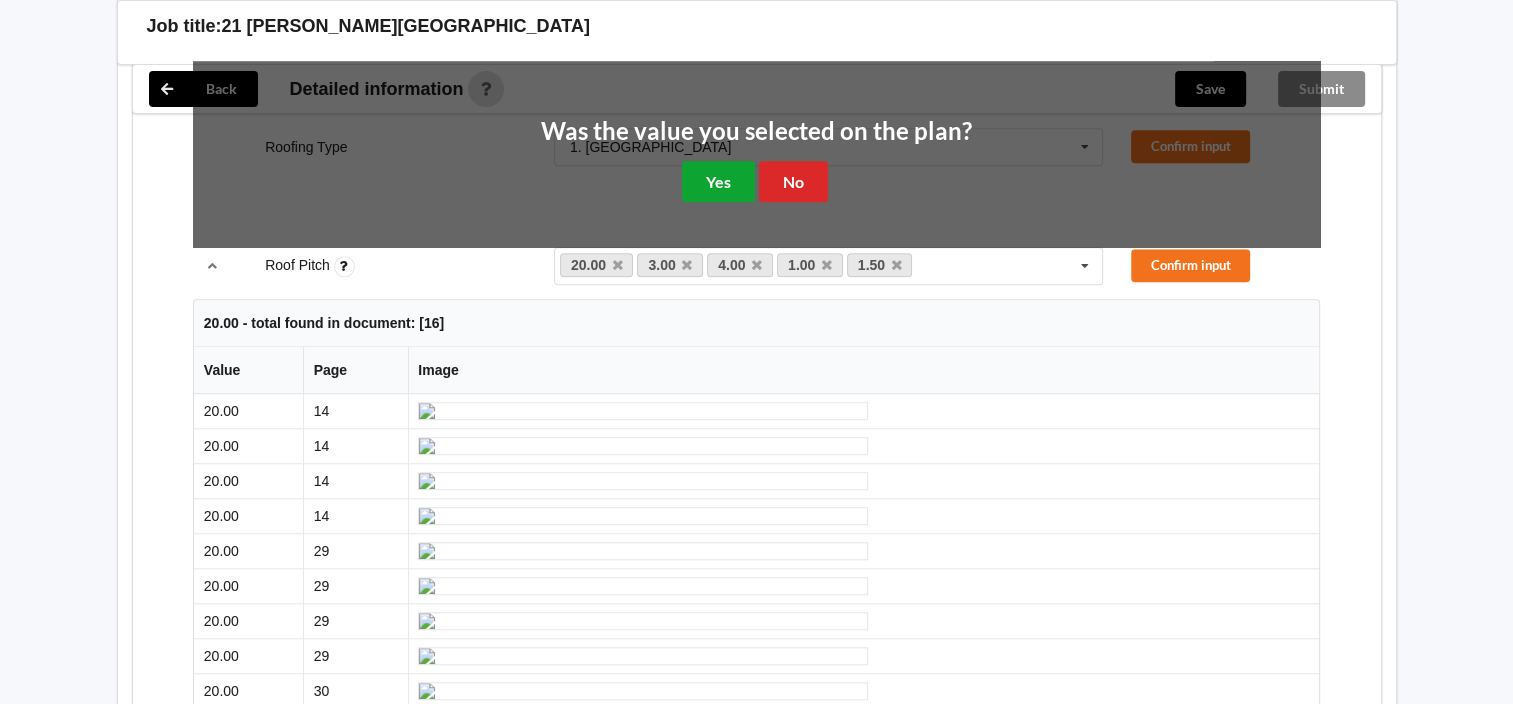click on "Yes" at bounding box center [718, 181] 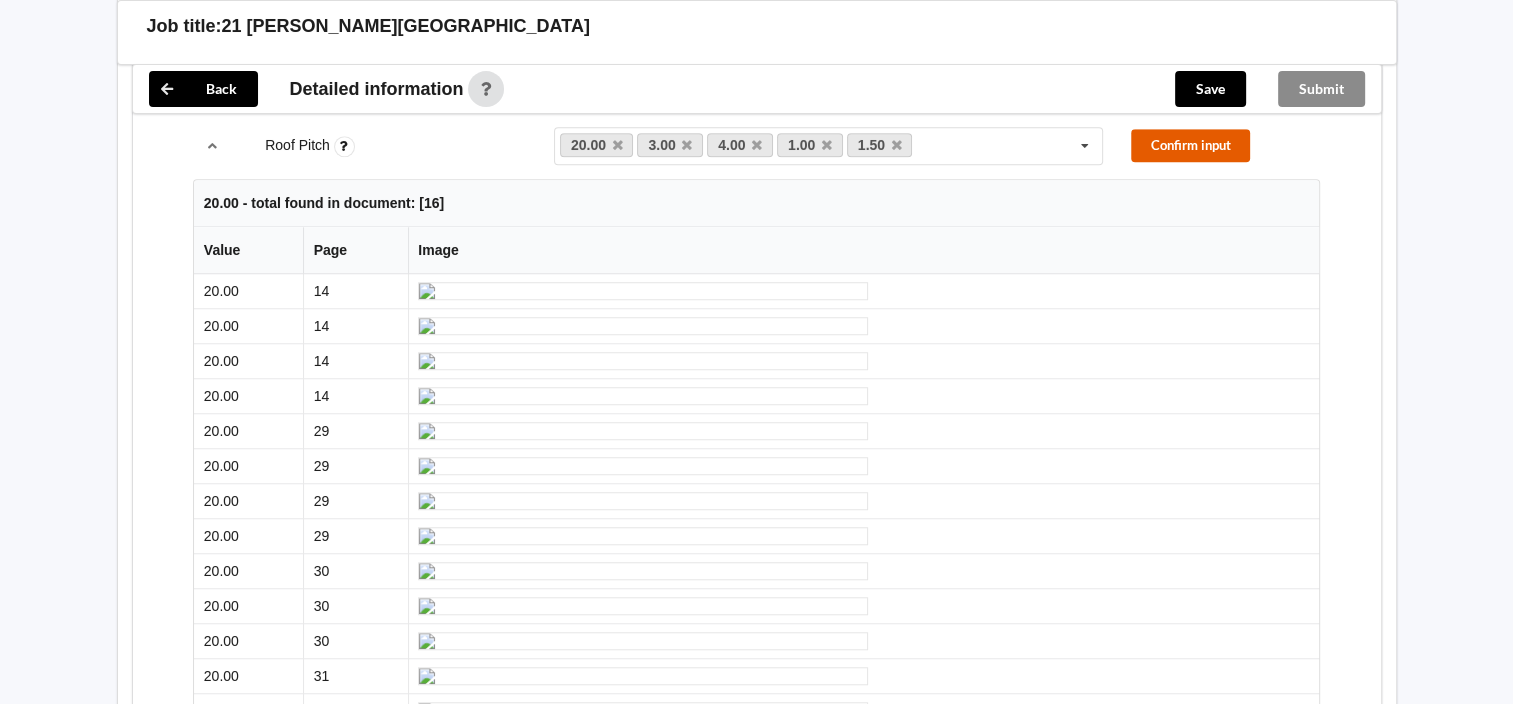 click on "Confirm input" at bounding box center [1190, 145] 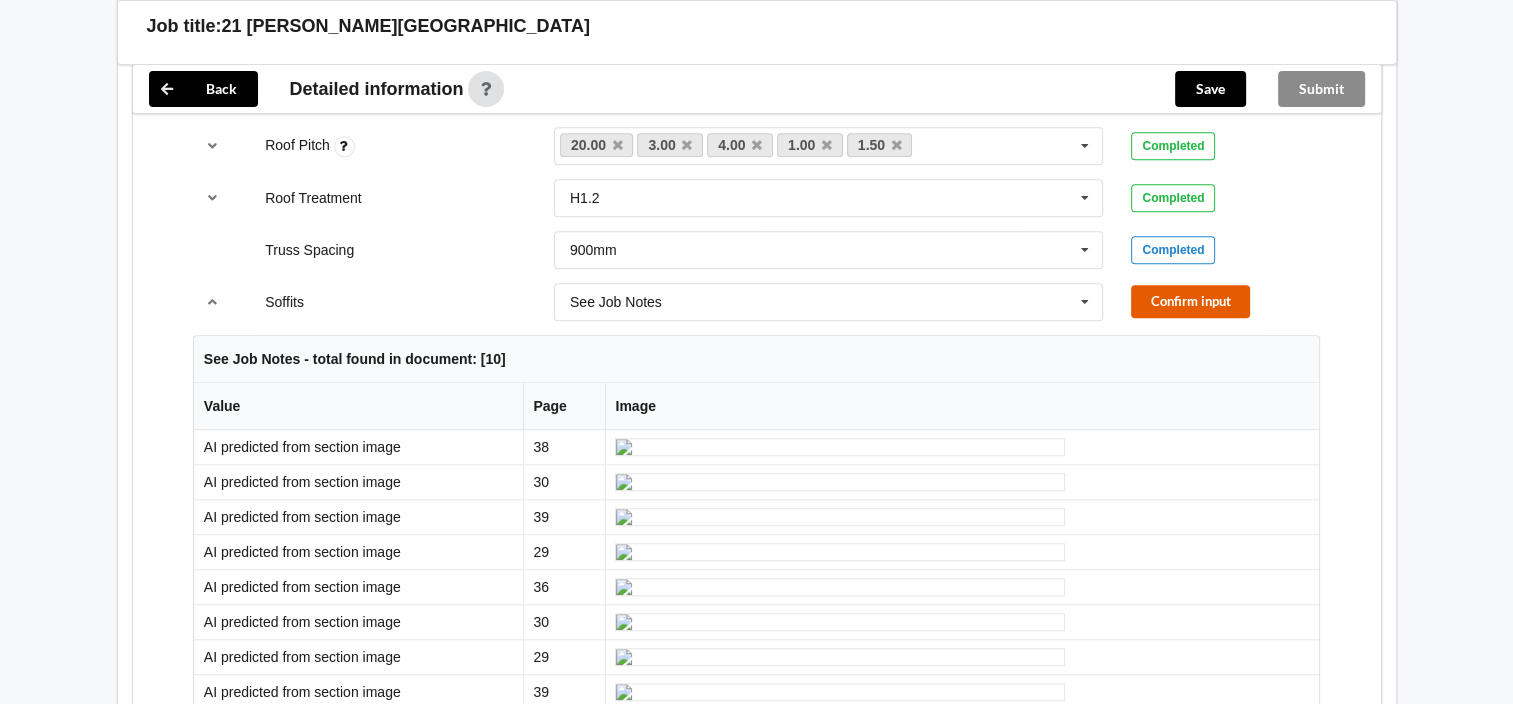 click on "Confirm input" at bounding box center [1190, 301] 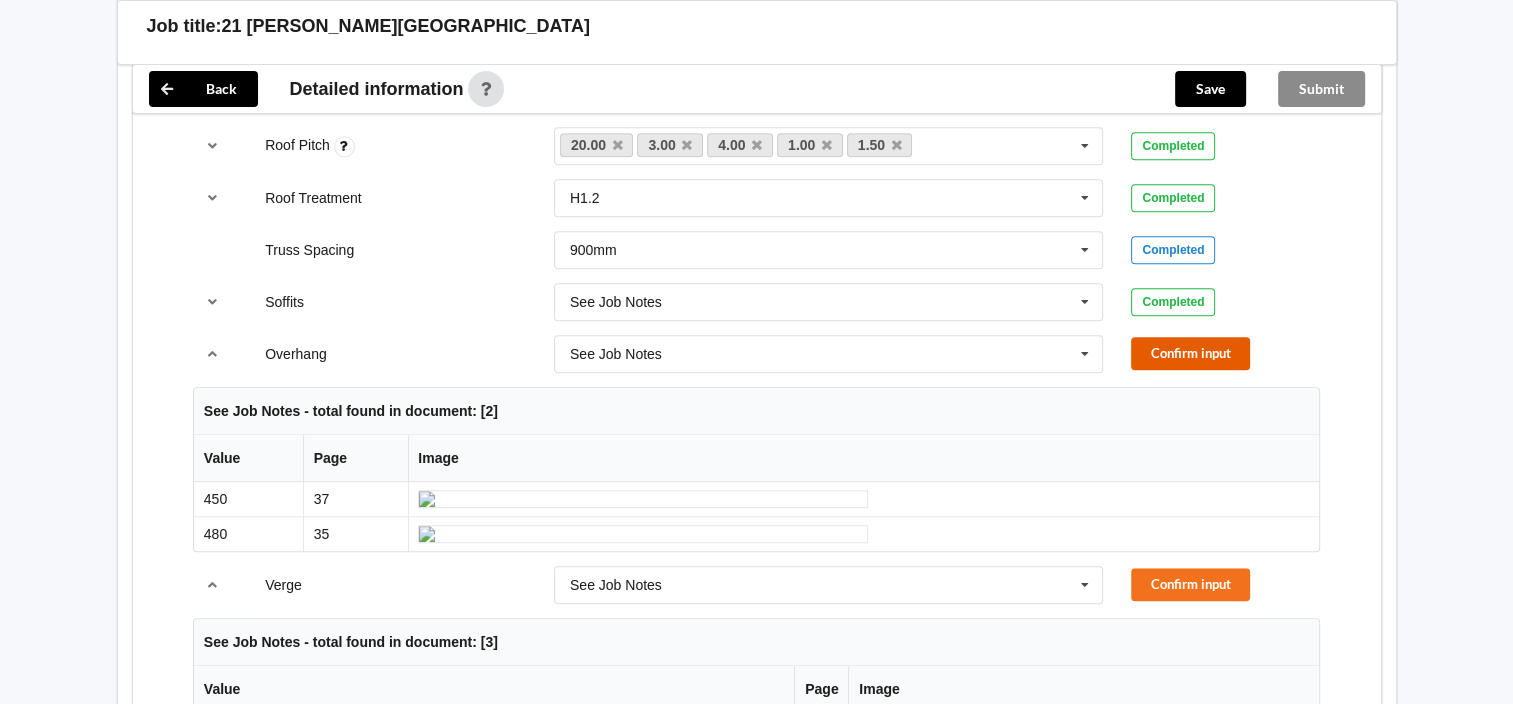 click on "Confirm input" at bounding box center [1190, 353] 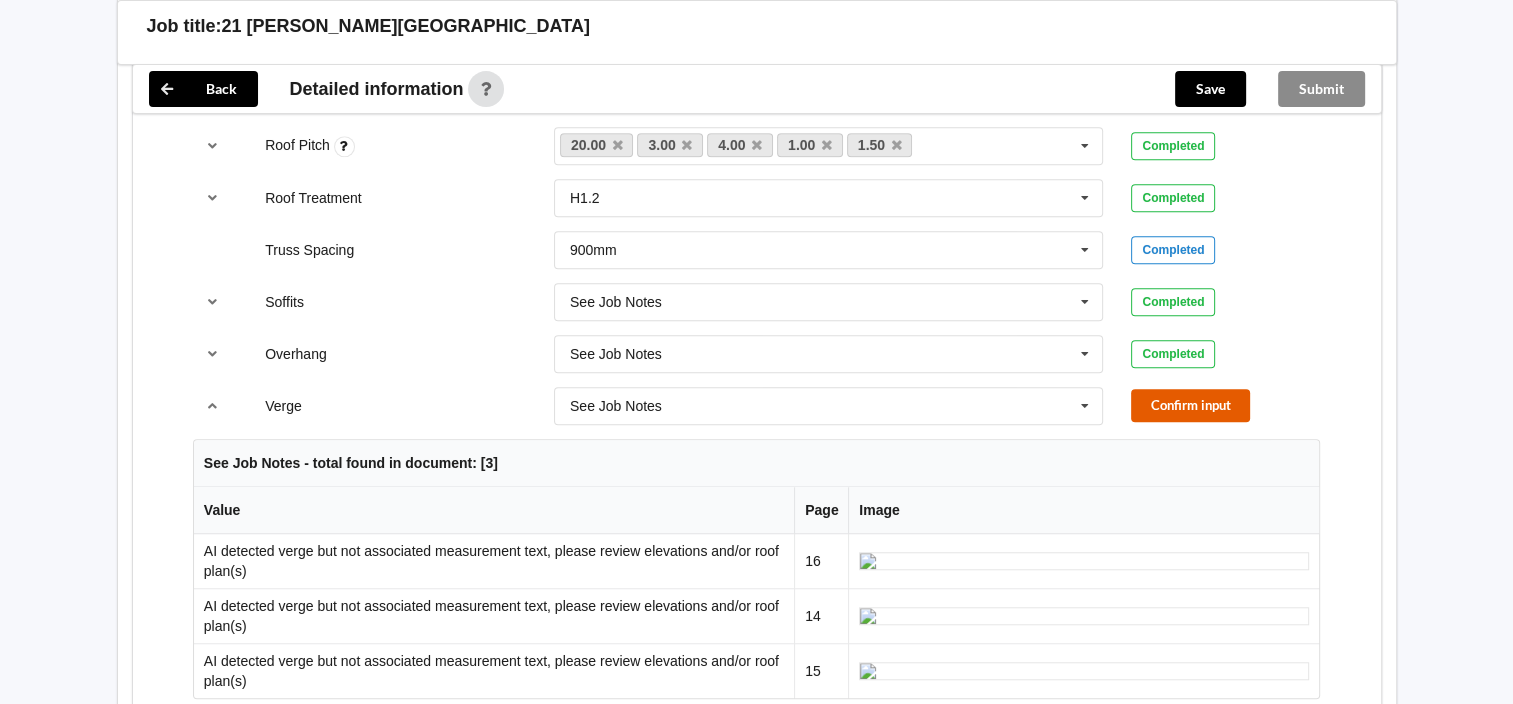 click on "Confirm input" at bounding box center (1190, 405) 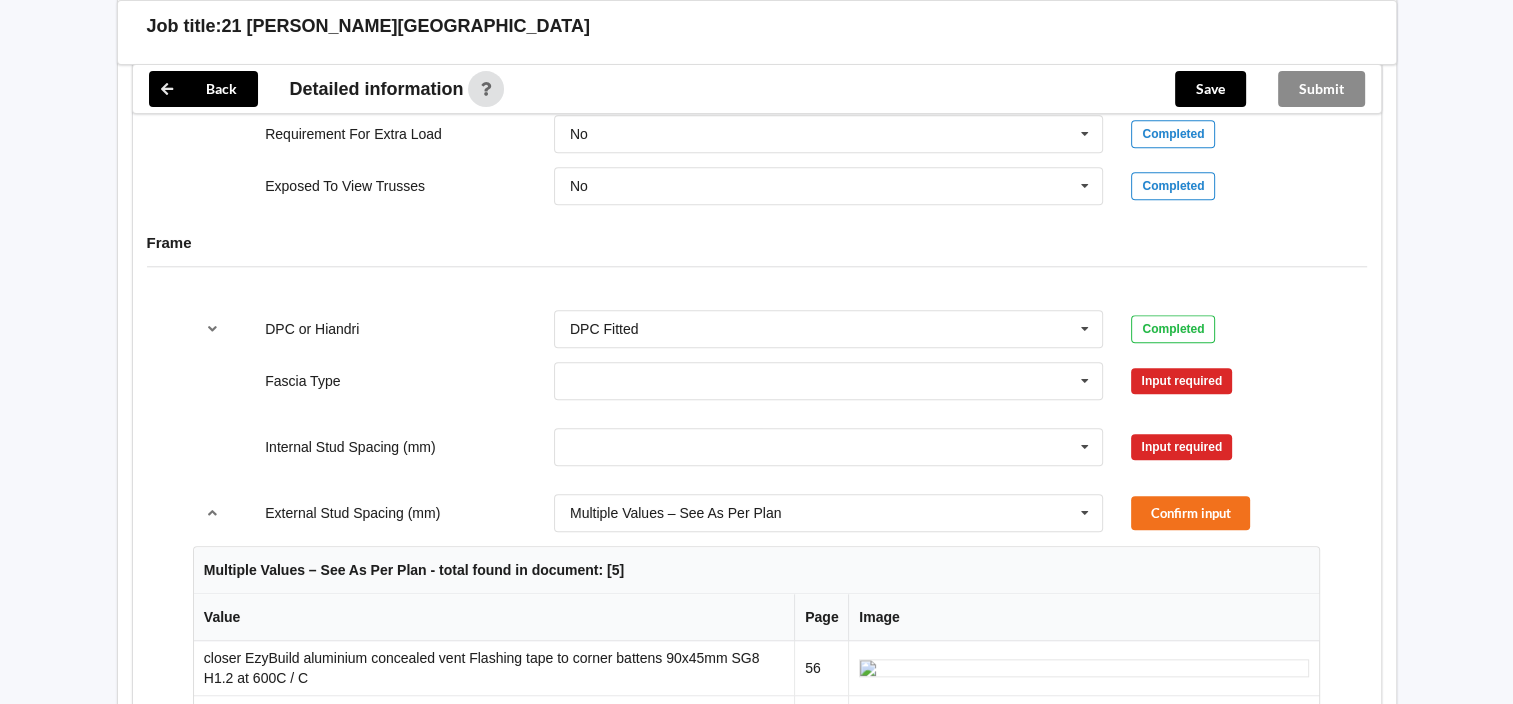 scroll, scrollTop: 1959, scrollLeft: 0, axis: vertical 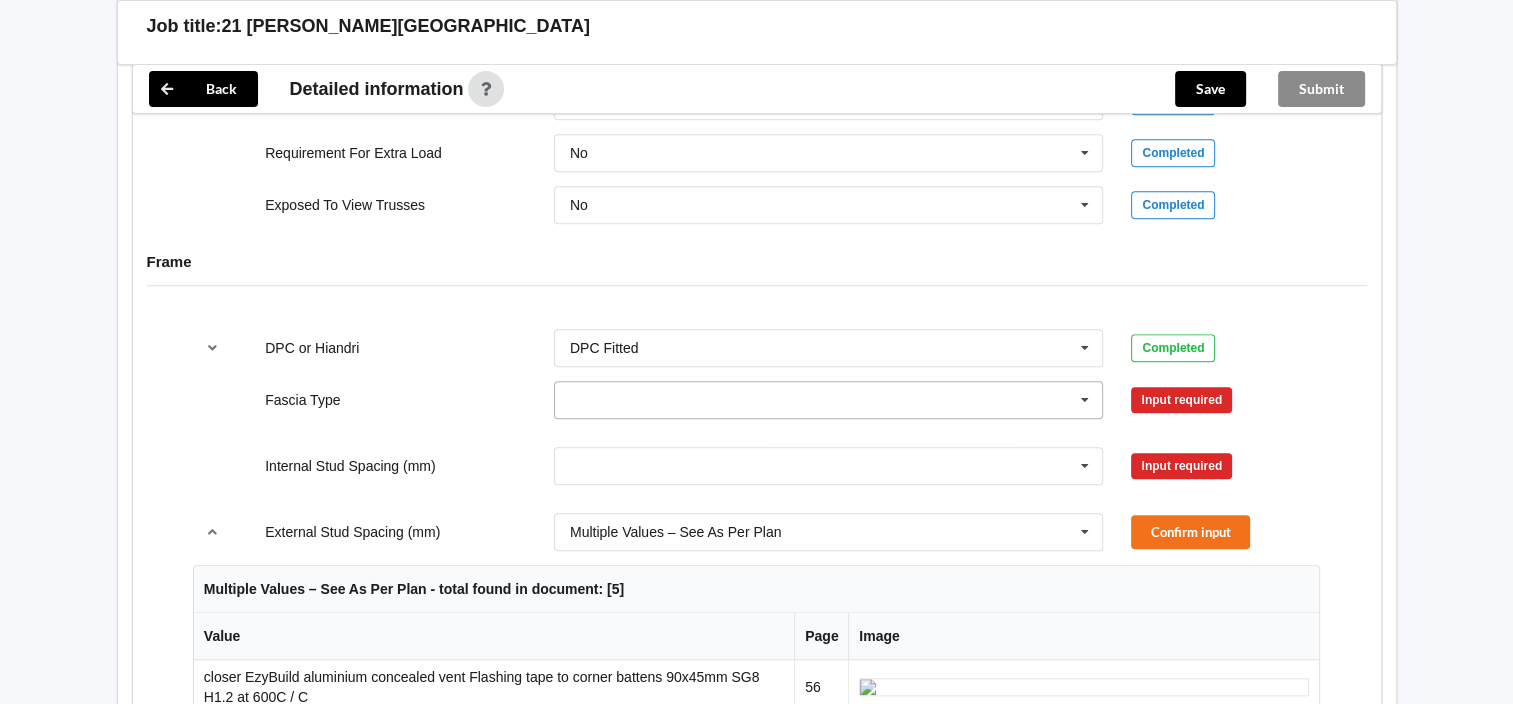 click at bounding box center [1085, 400] 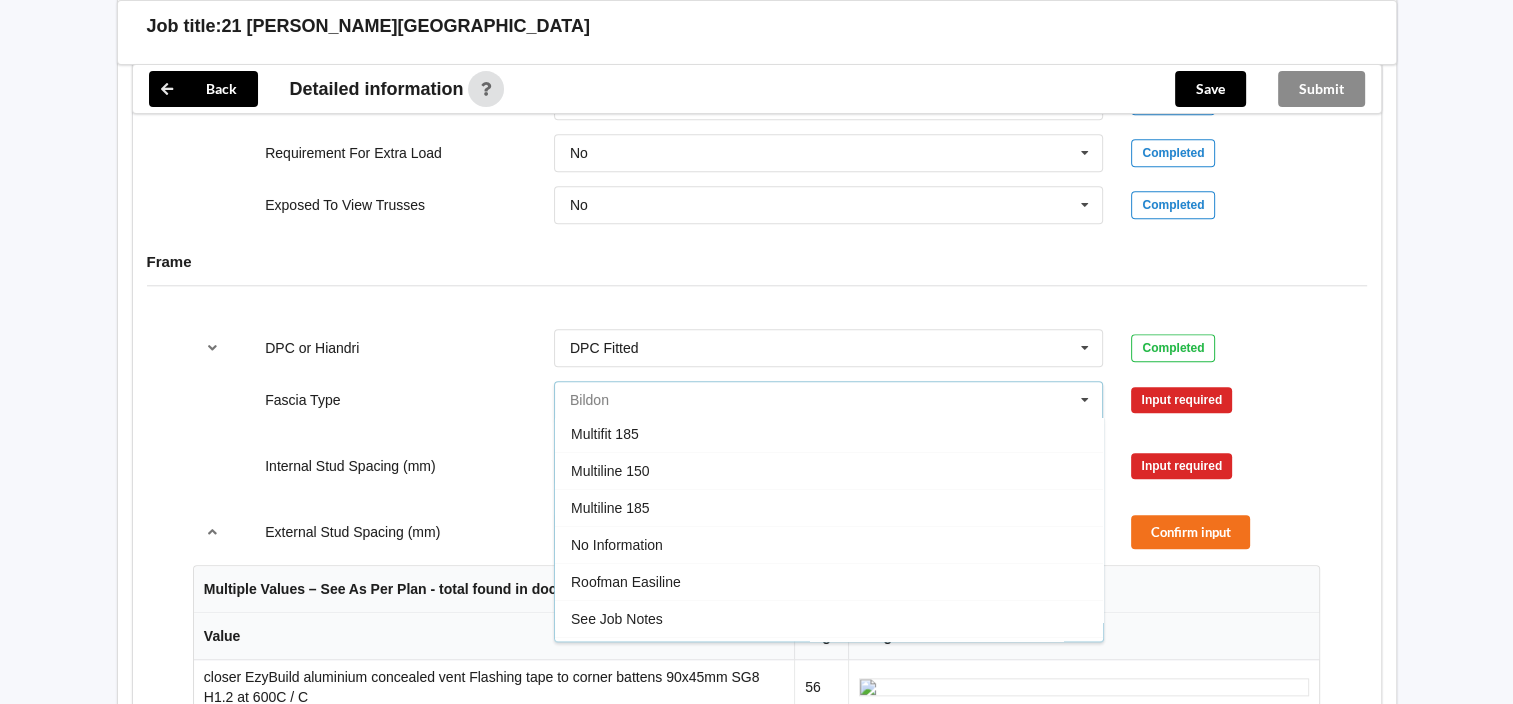 scroll, scrollTop: 583, scrollLeft: 0, axis: vertical 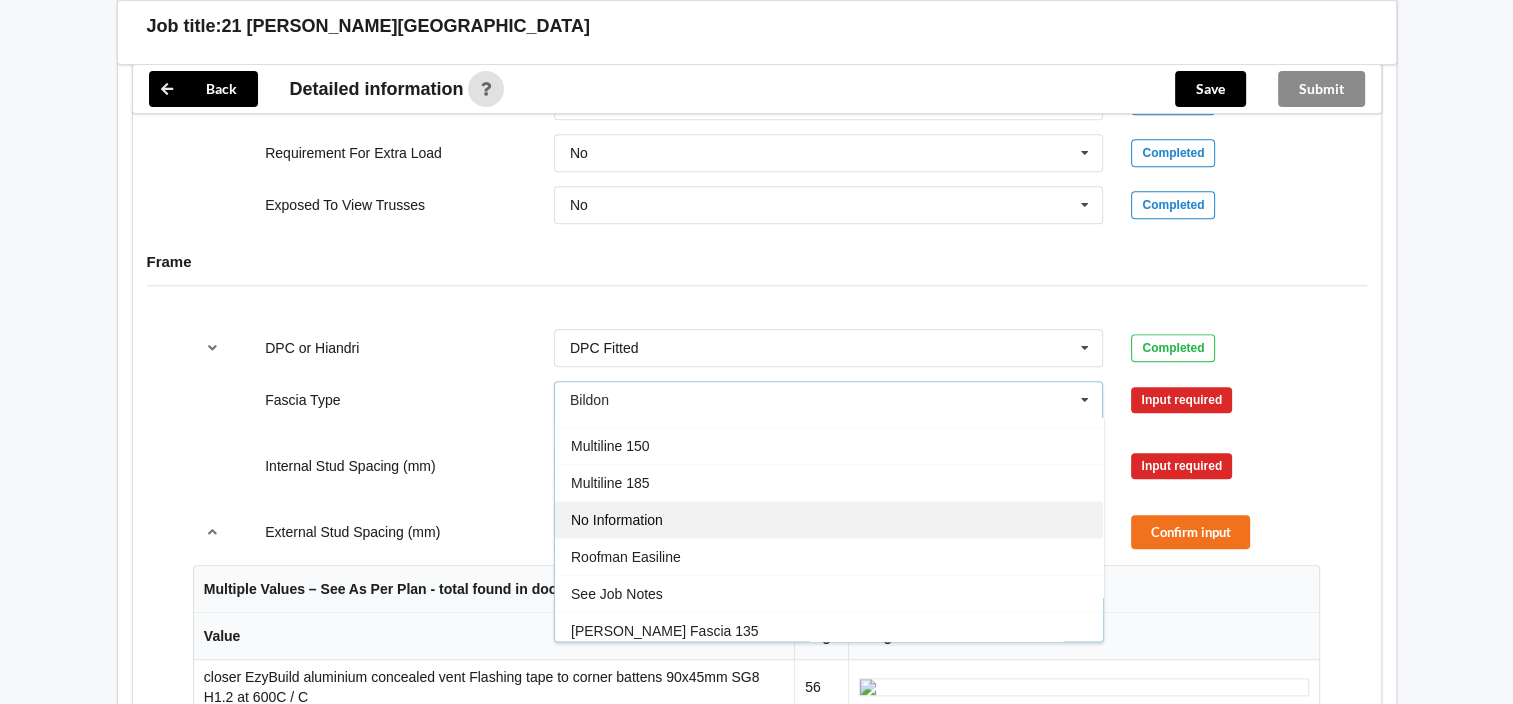 click on "No Information" at bounding box center (829, 519) 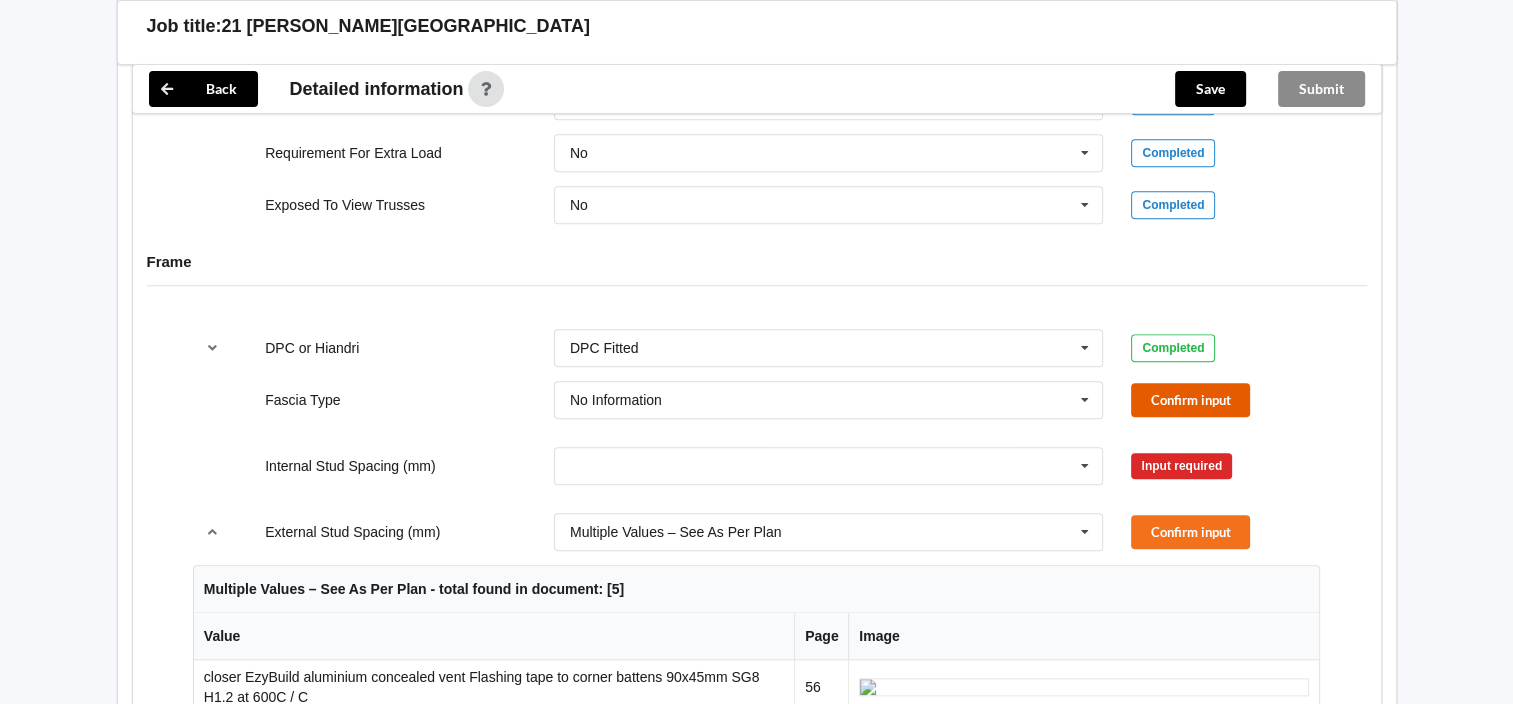 click on "Confirm input" at bounding box center [1190, 399] 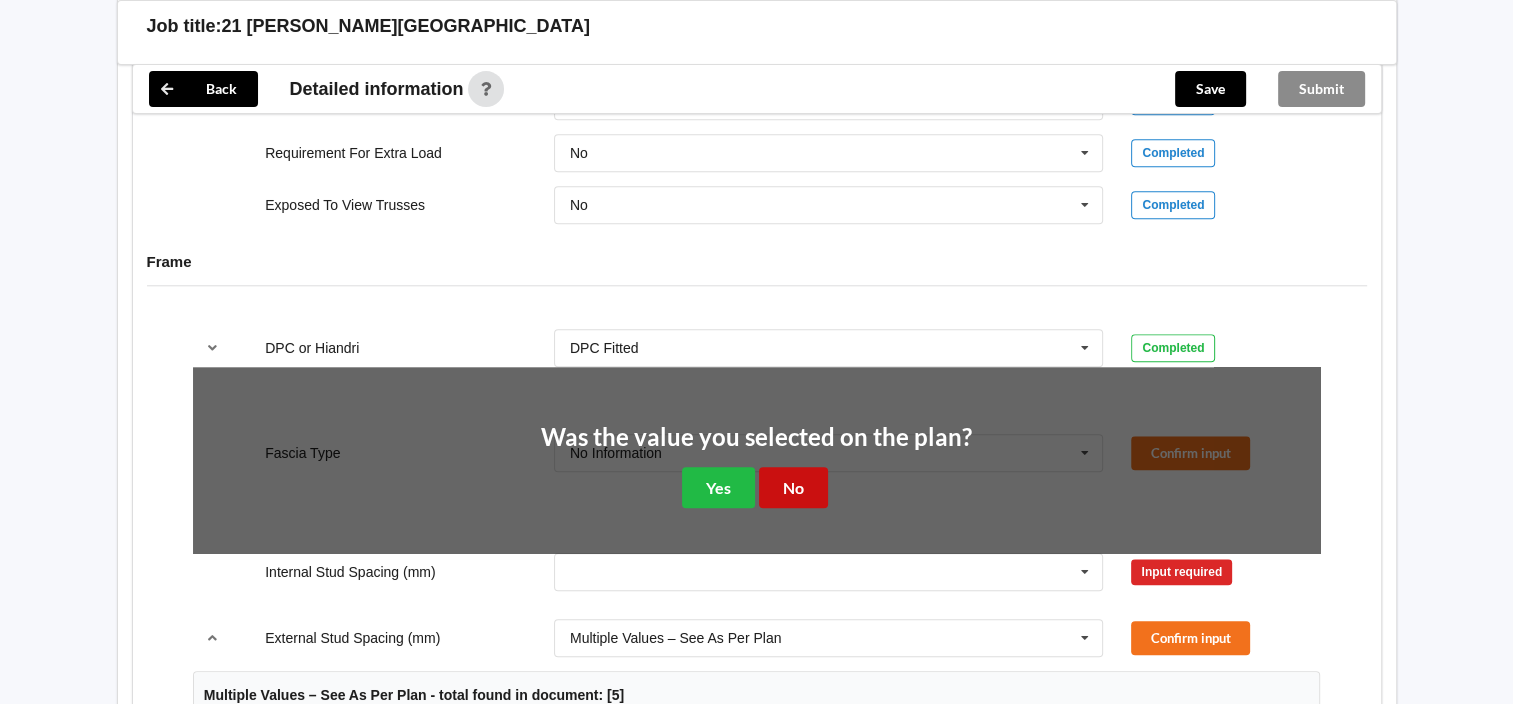 click on "No" at bounding box center [793, 487] 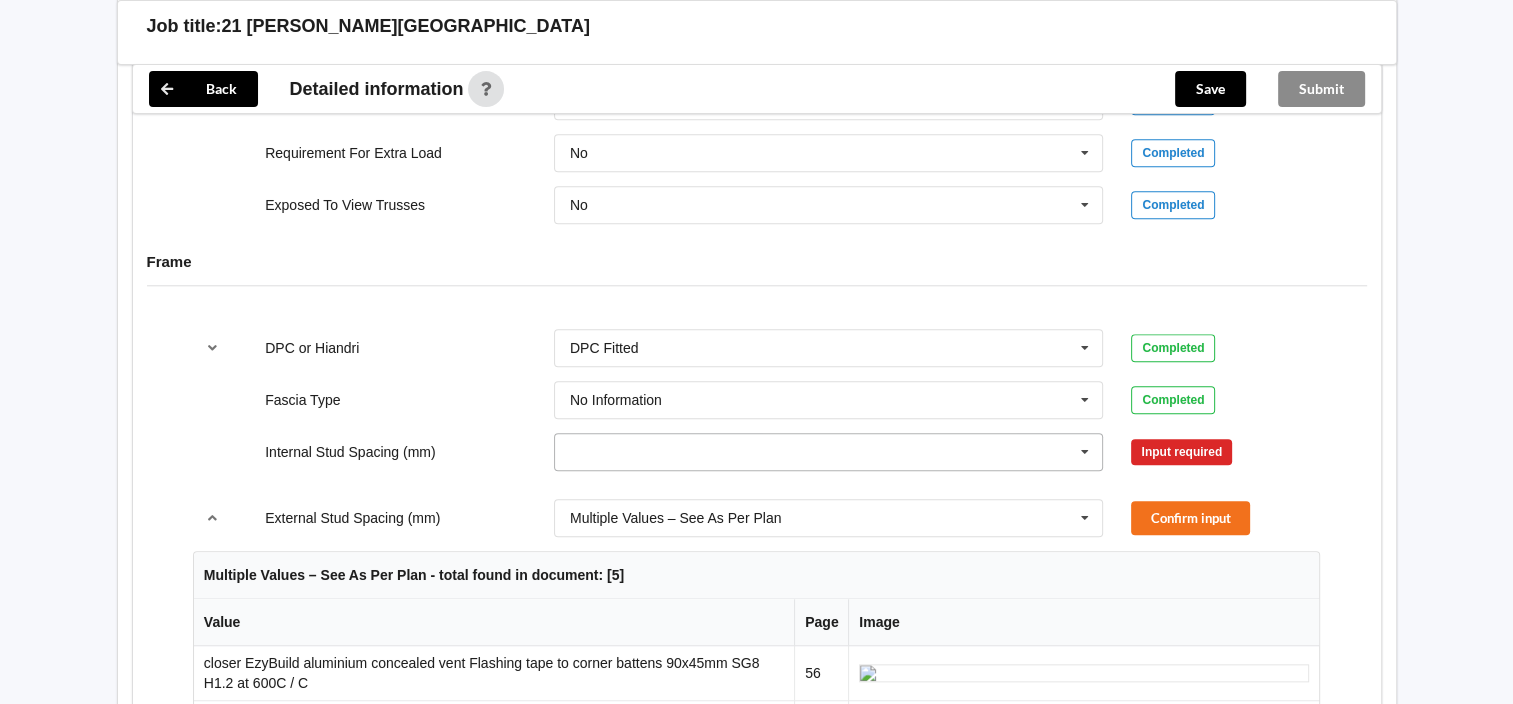 click at bounding box center [1085, 452] 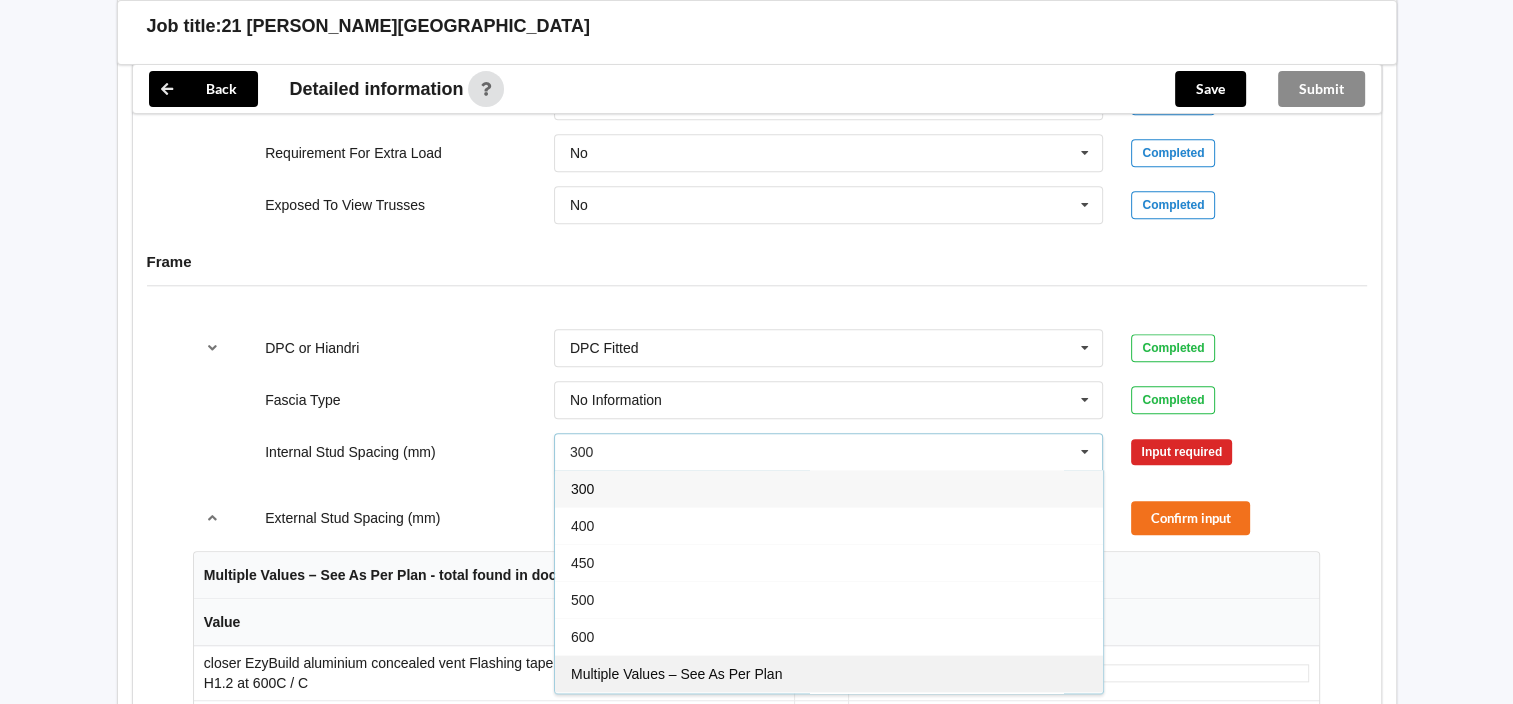 click on "Multiple Values – See As Per Plan" at bounding box center [829, 673] 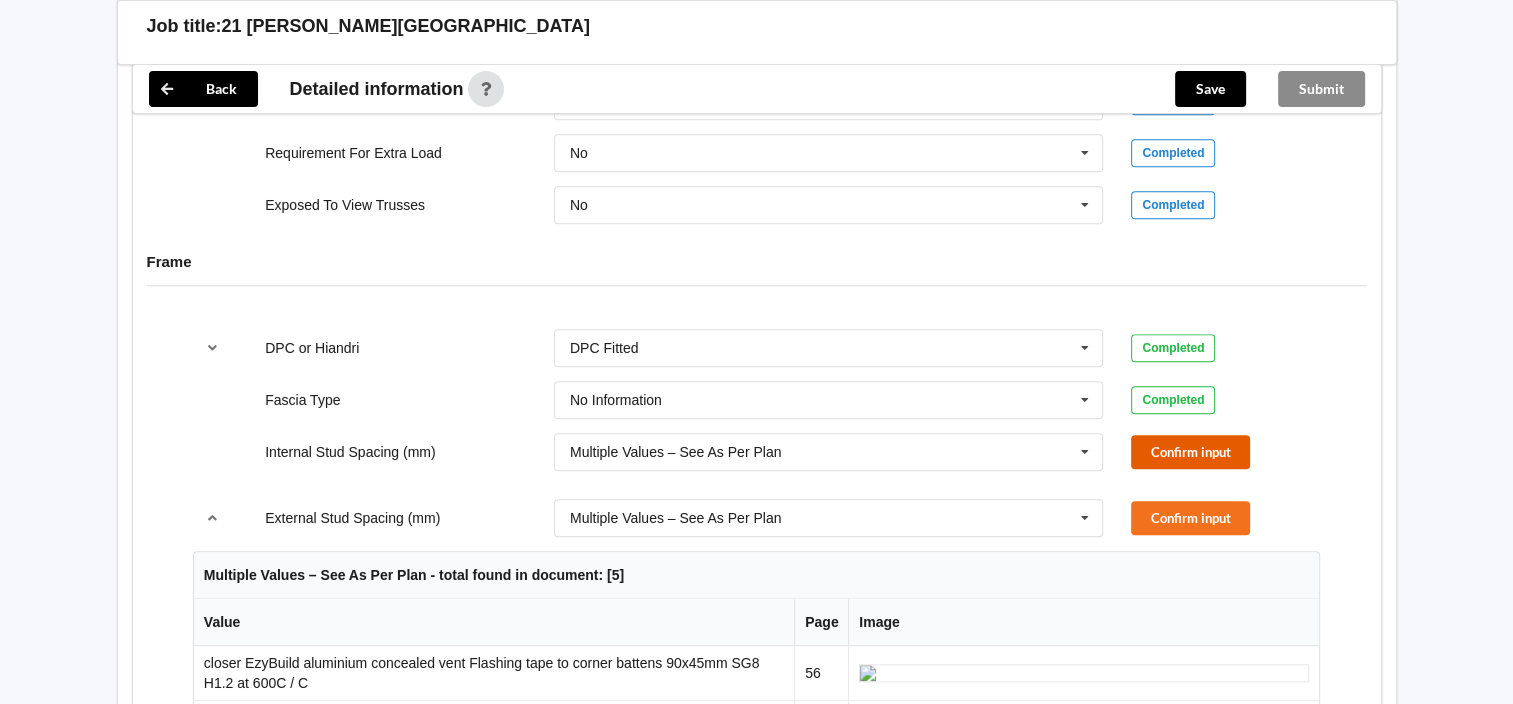 click on "Confirm input" at bounding box center [1190, 451] 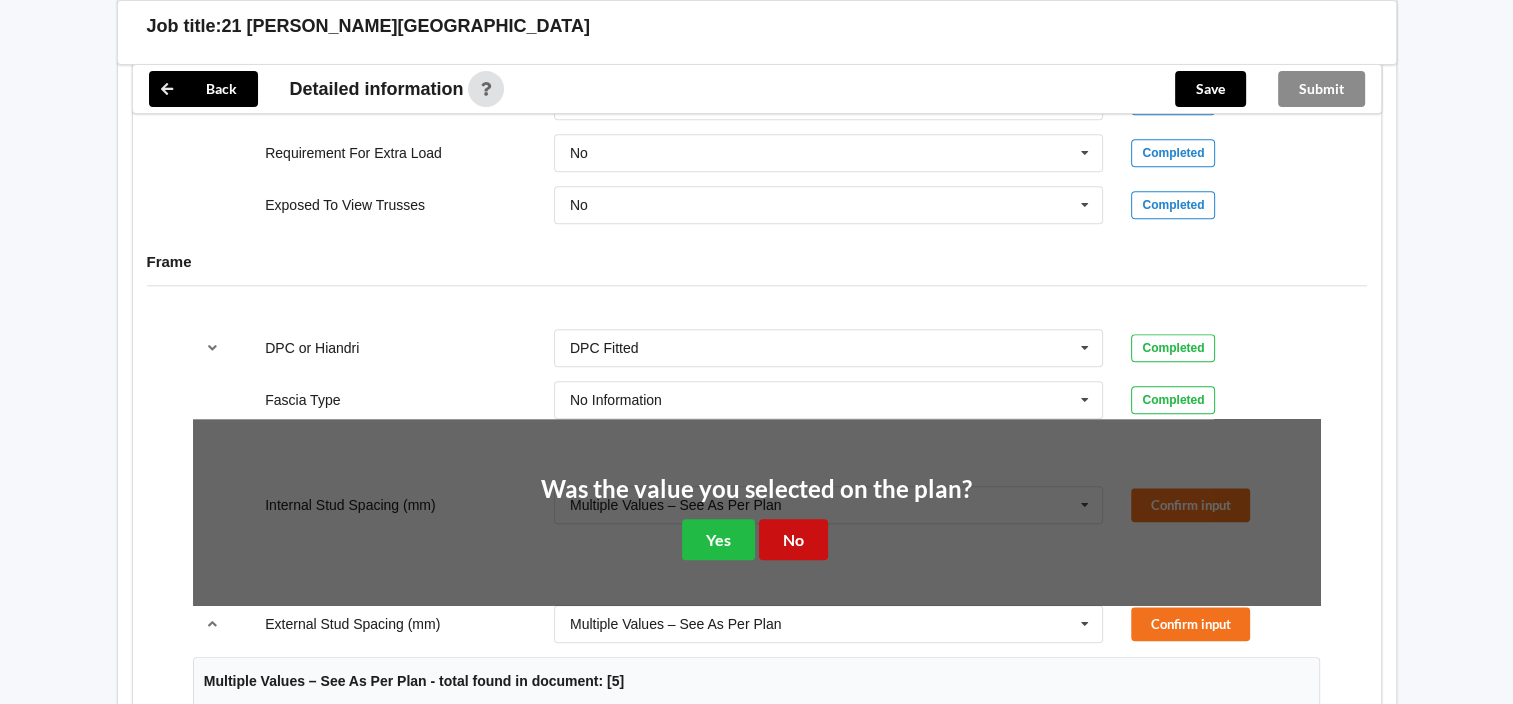 click on "No" at bounding box center (793, 539) 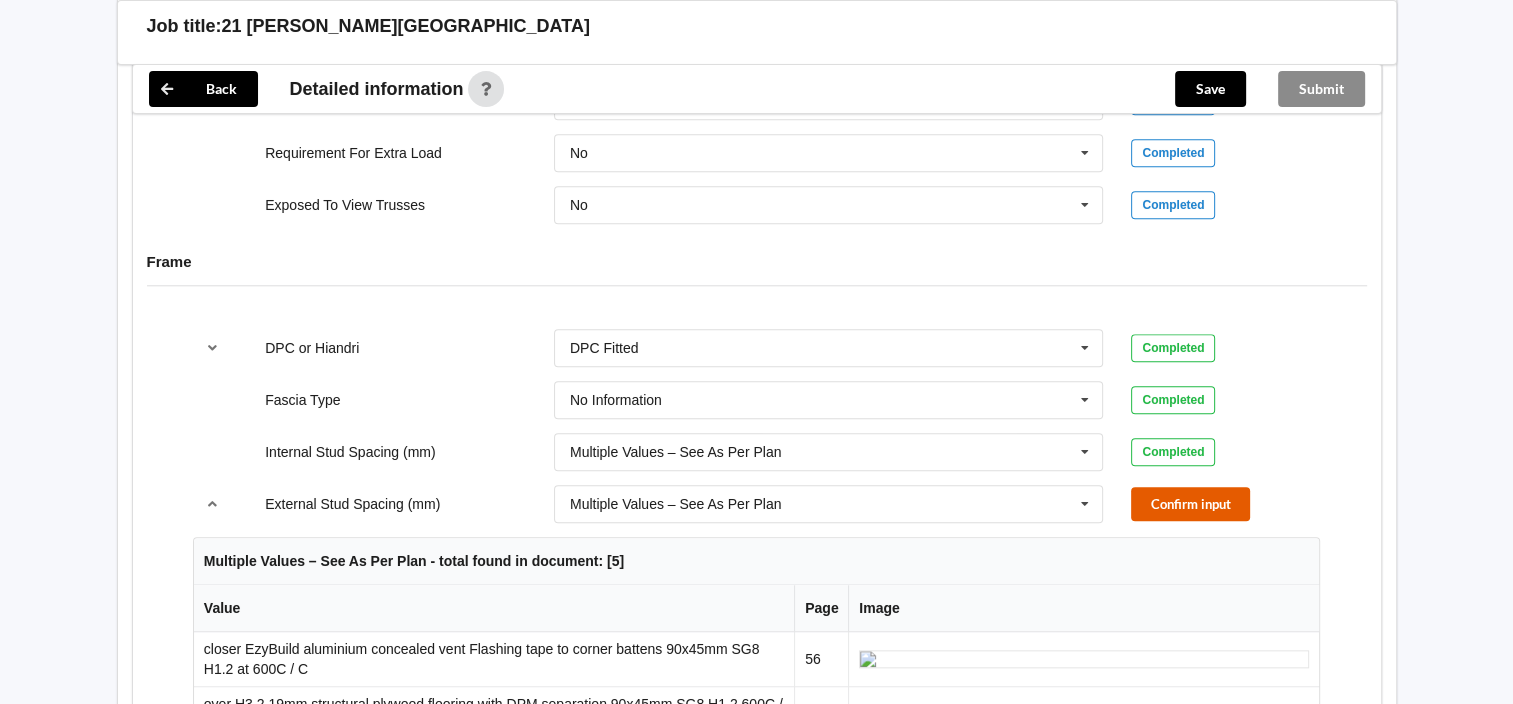 click on "Confirm input" at bounding box center (1190, 503) 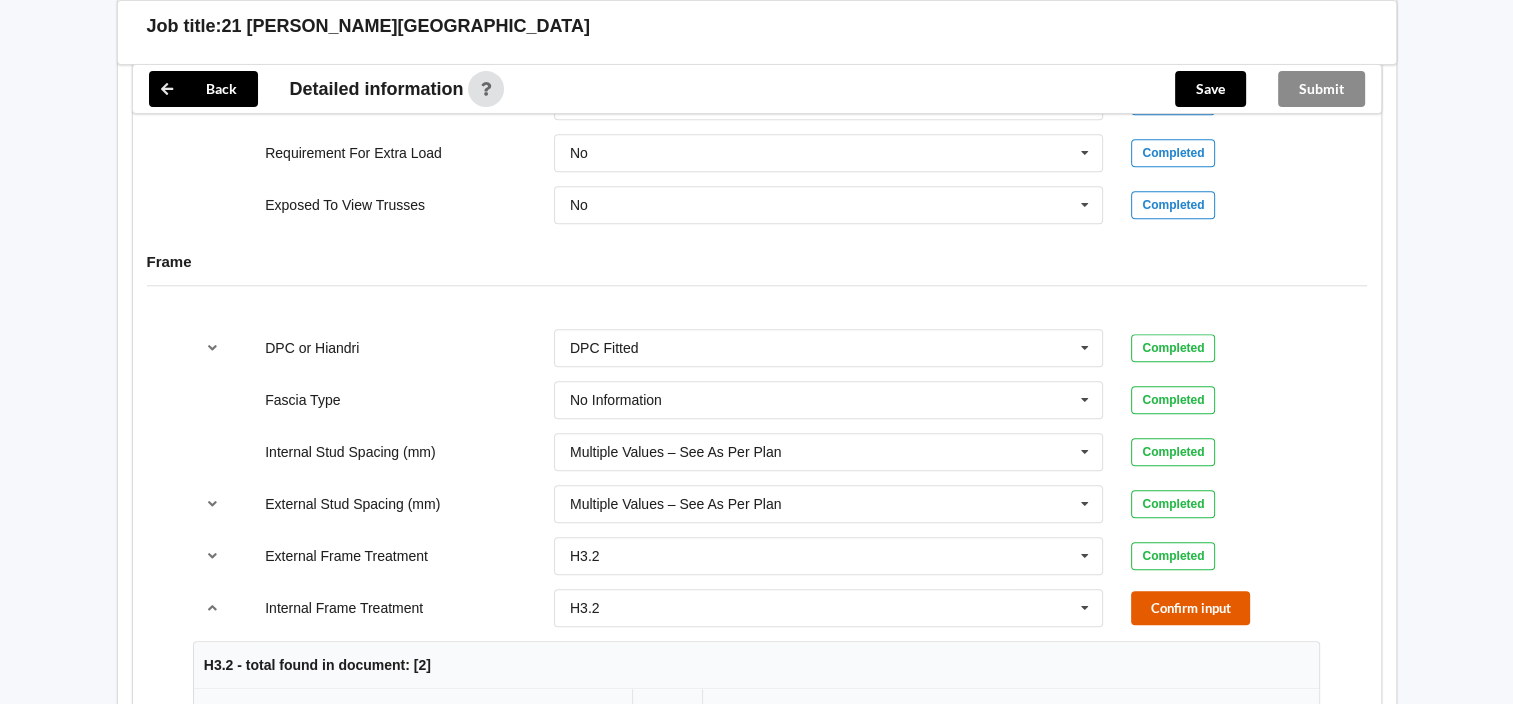 click on "Confirm input" at bounding box center (1190, 607) 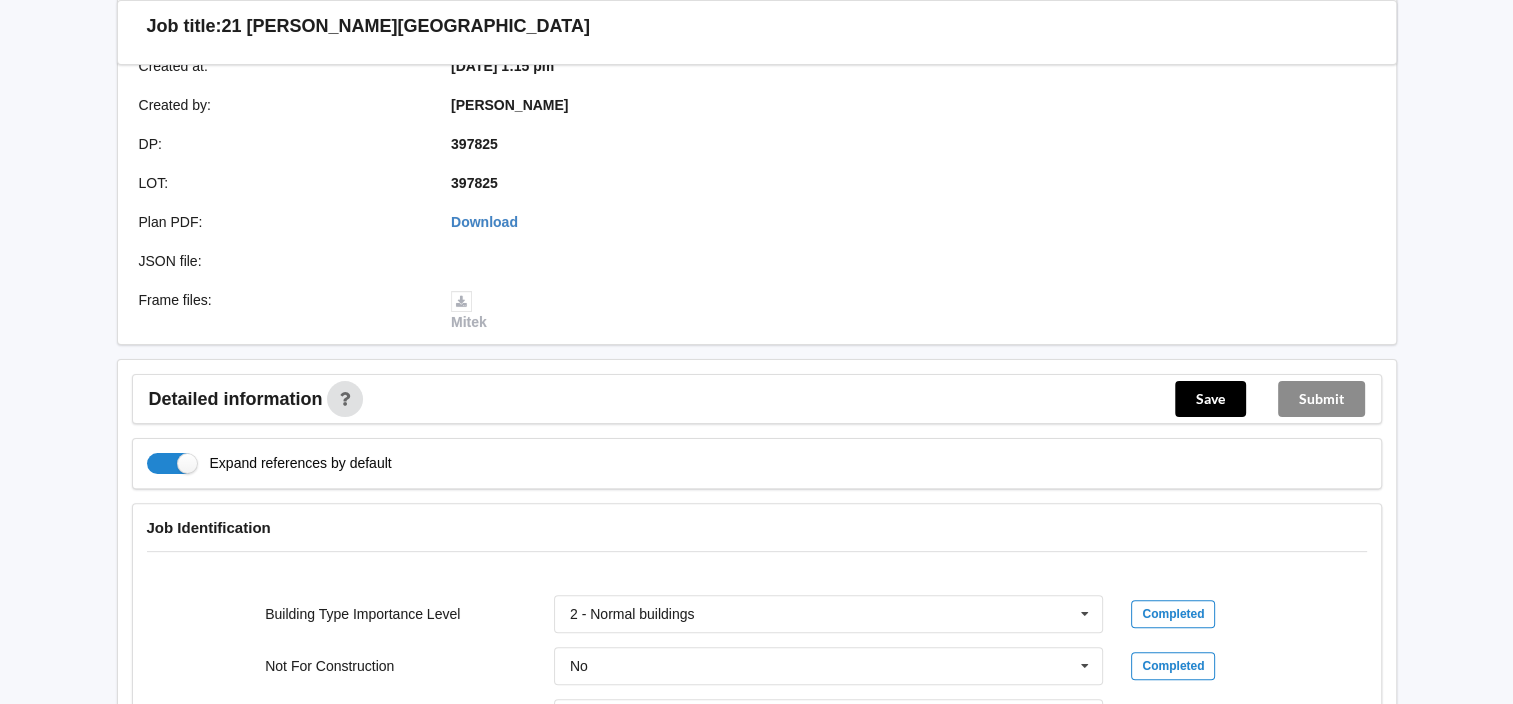 scroll, scrollTop: 0, scrollLeft: 0, axis: both 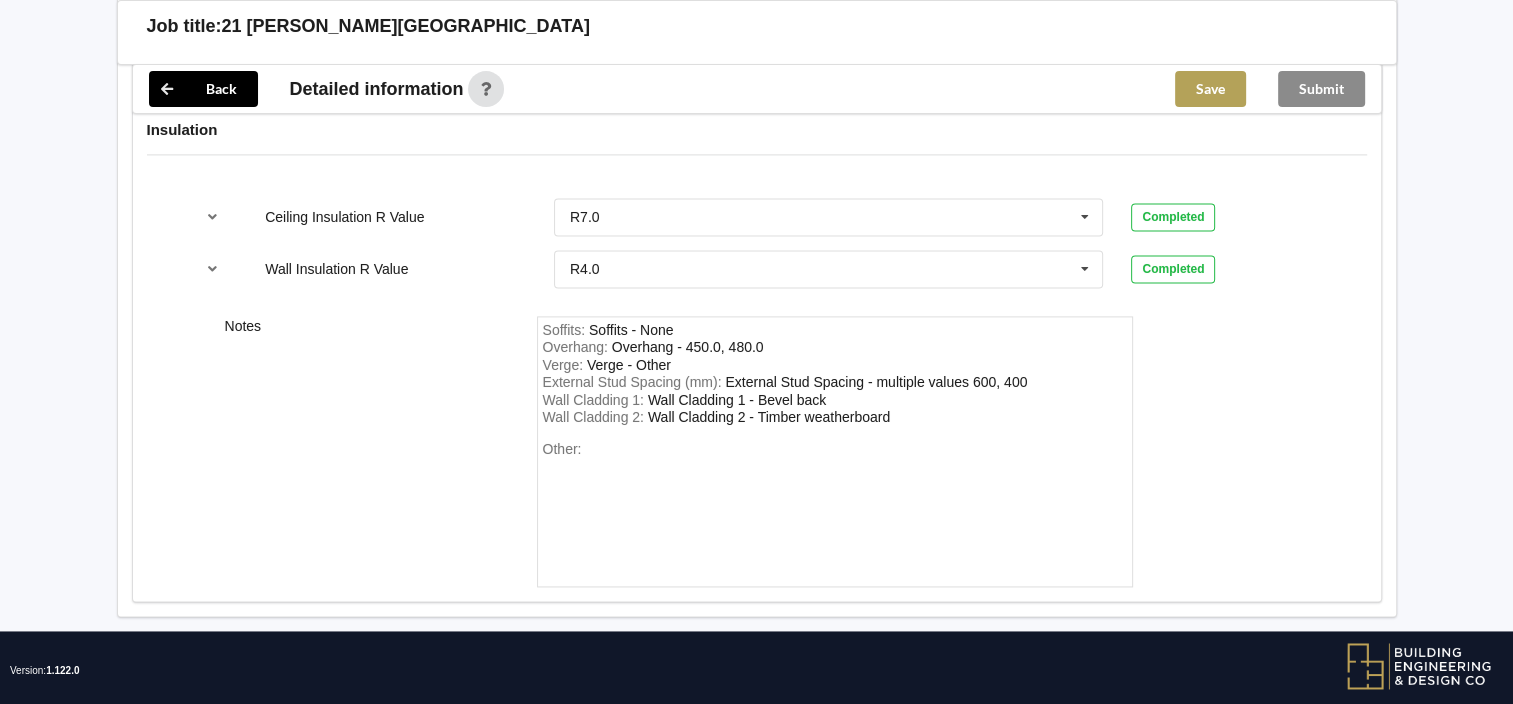 click on "Save" at bounding box center (1210, 89) 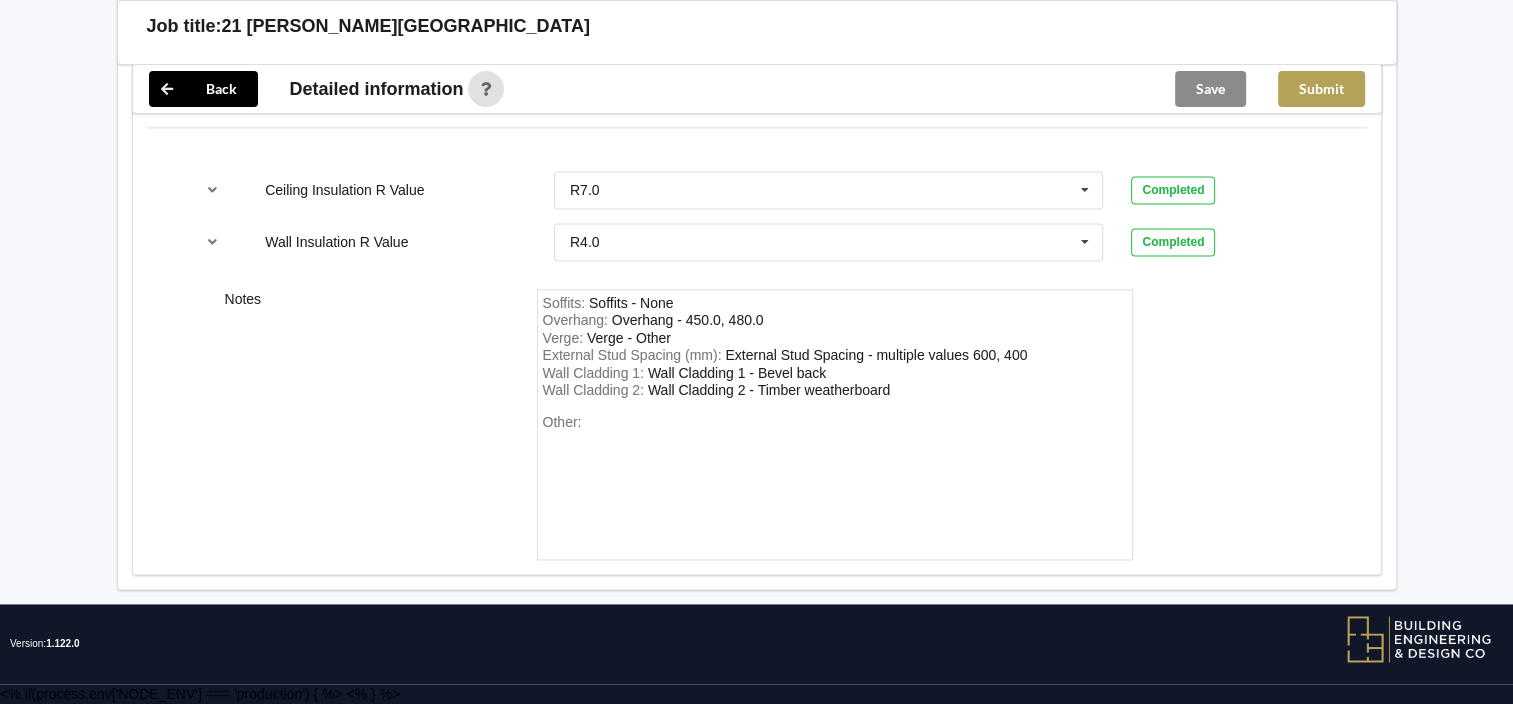 scroll, scrollTop: 2702, scrollLeft: 0, axis: vertical 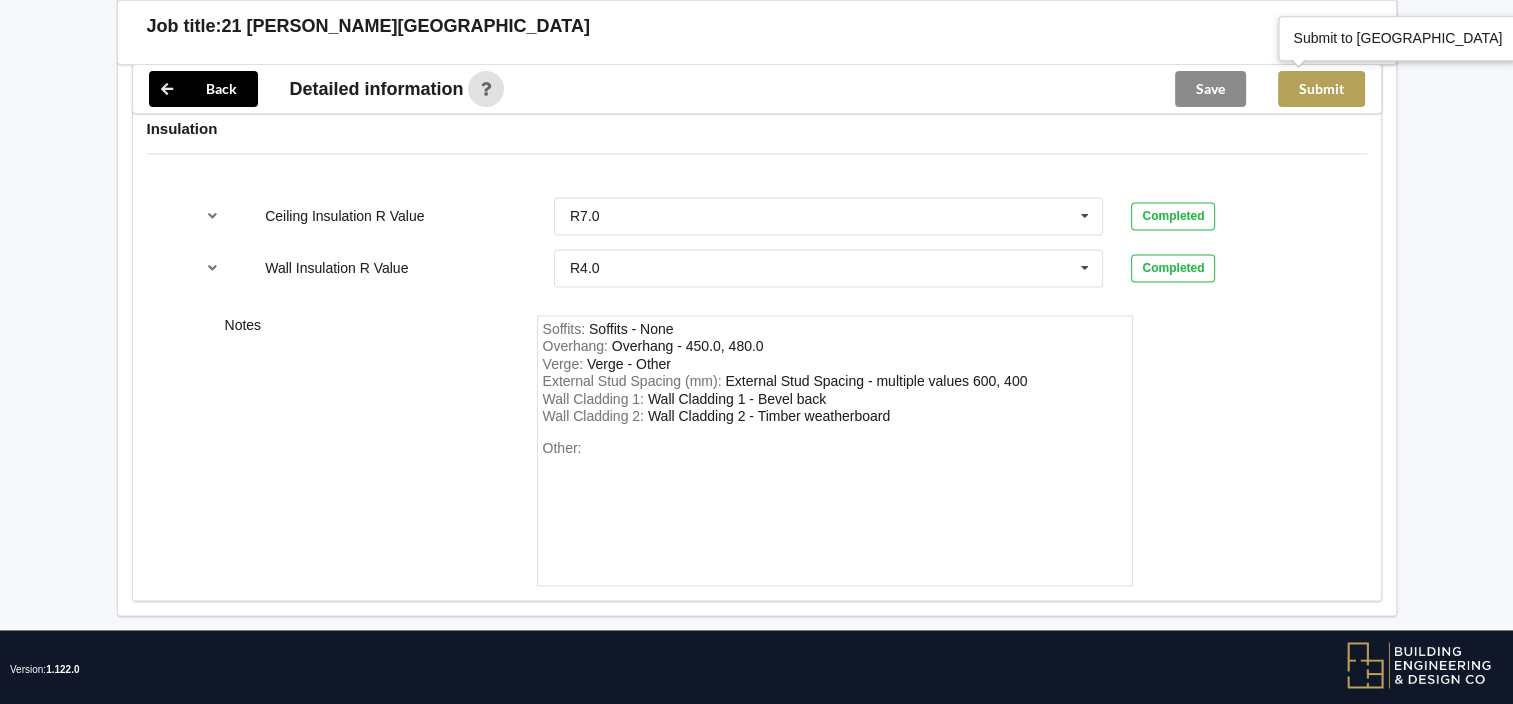 click on "Submit" at bounding box center [1321, 89] 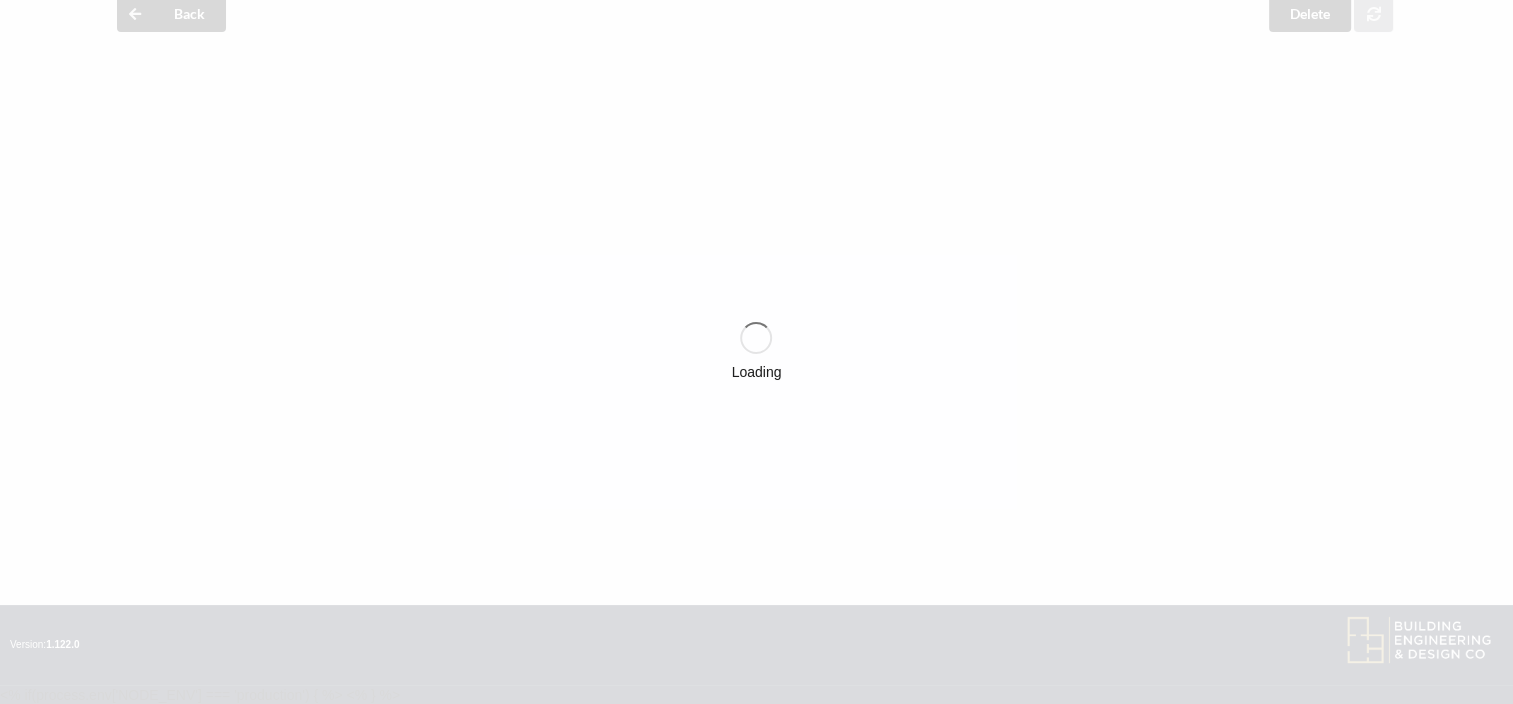 scroll, scrollTop: 2702, scrollLeft: 0, axis: vertical 